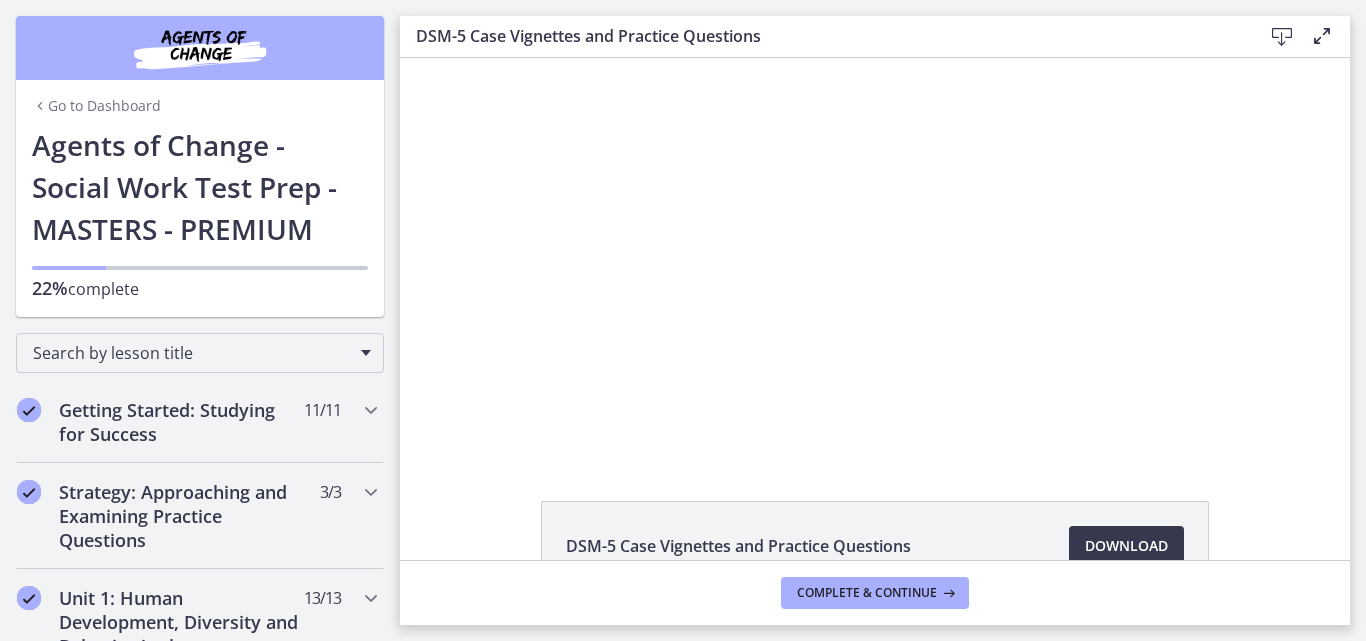 scroll, scrollTop: 0, scrollLeft: 0, axis: both 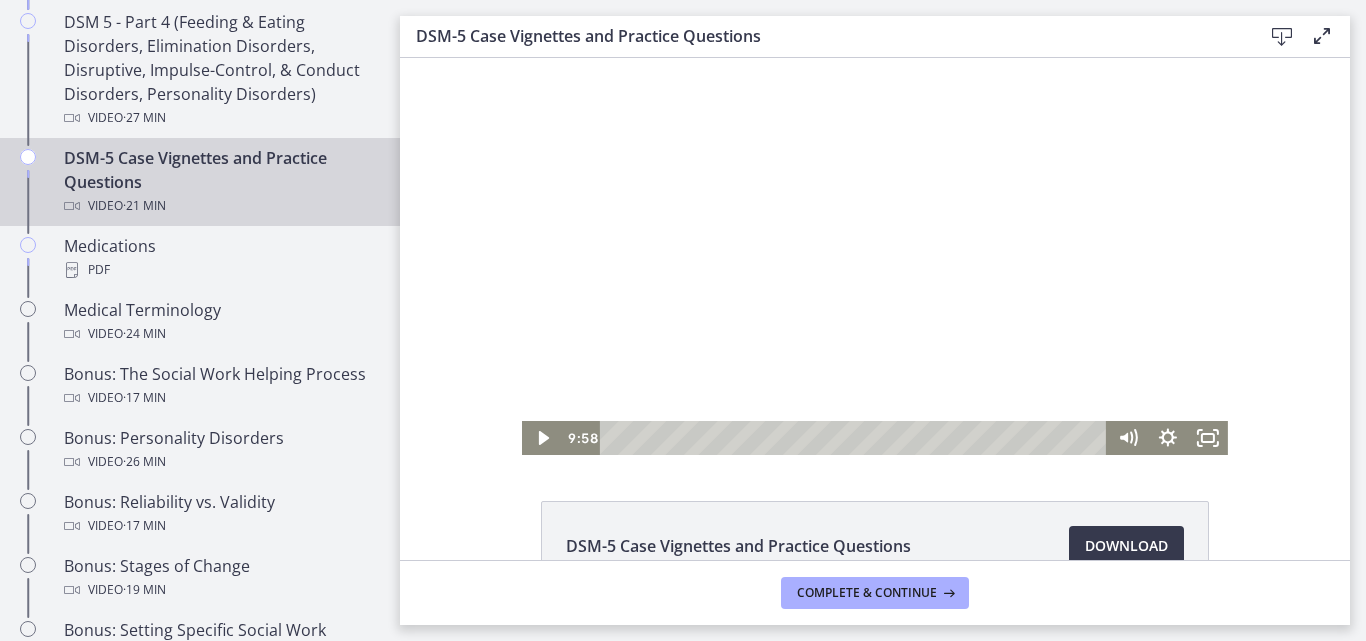 click at bounding box center (875, 256) 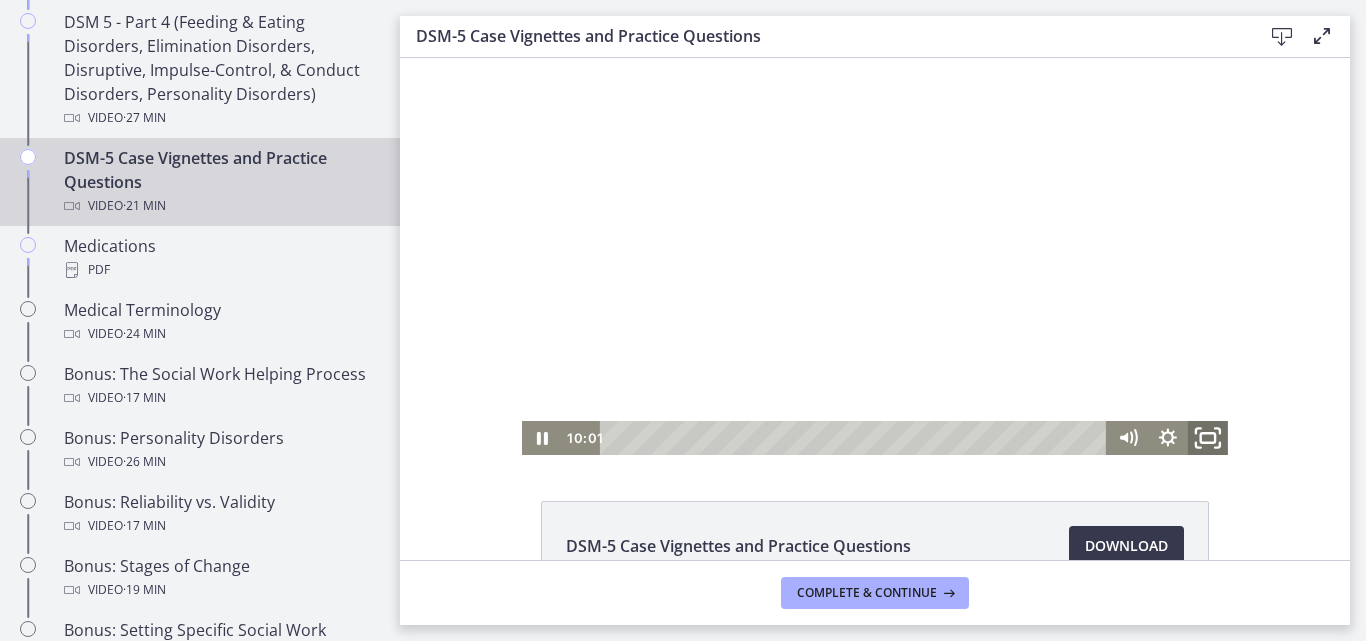 click 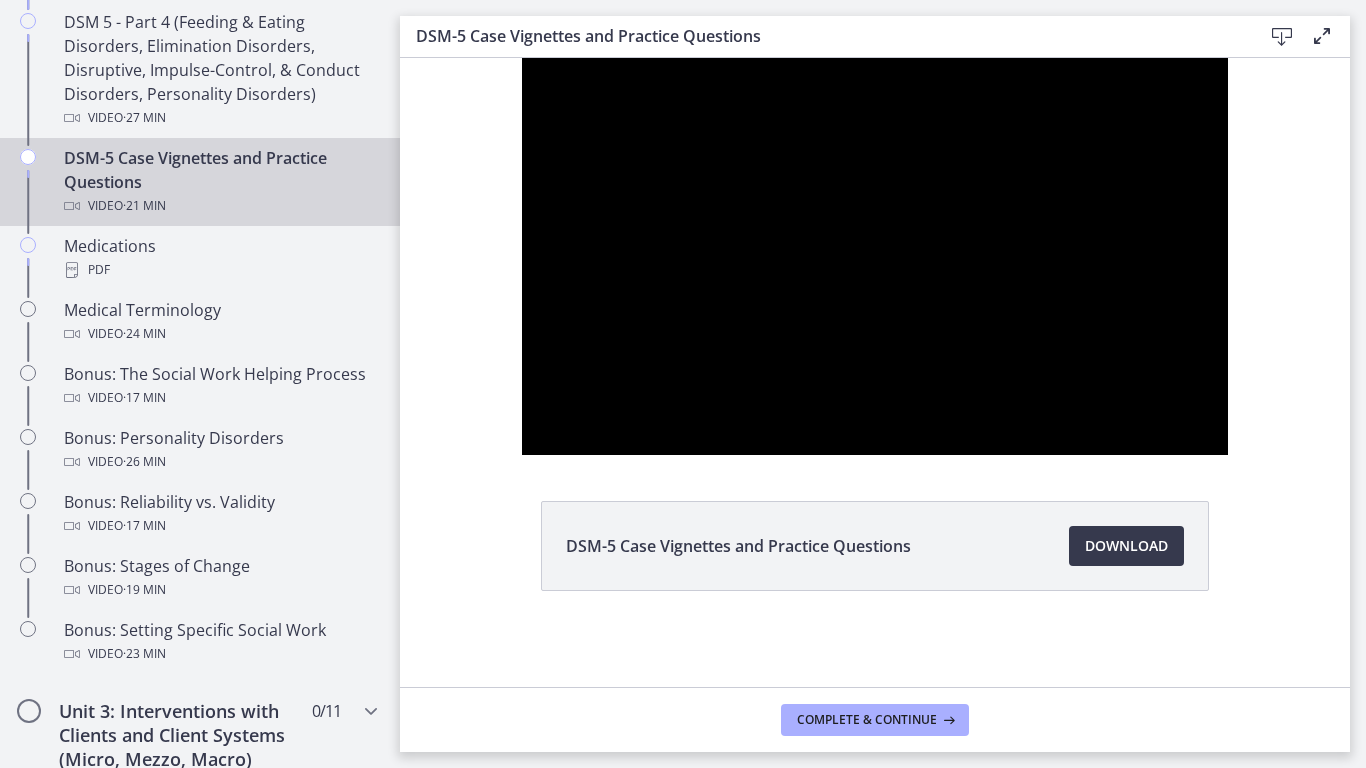 type 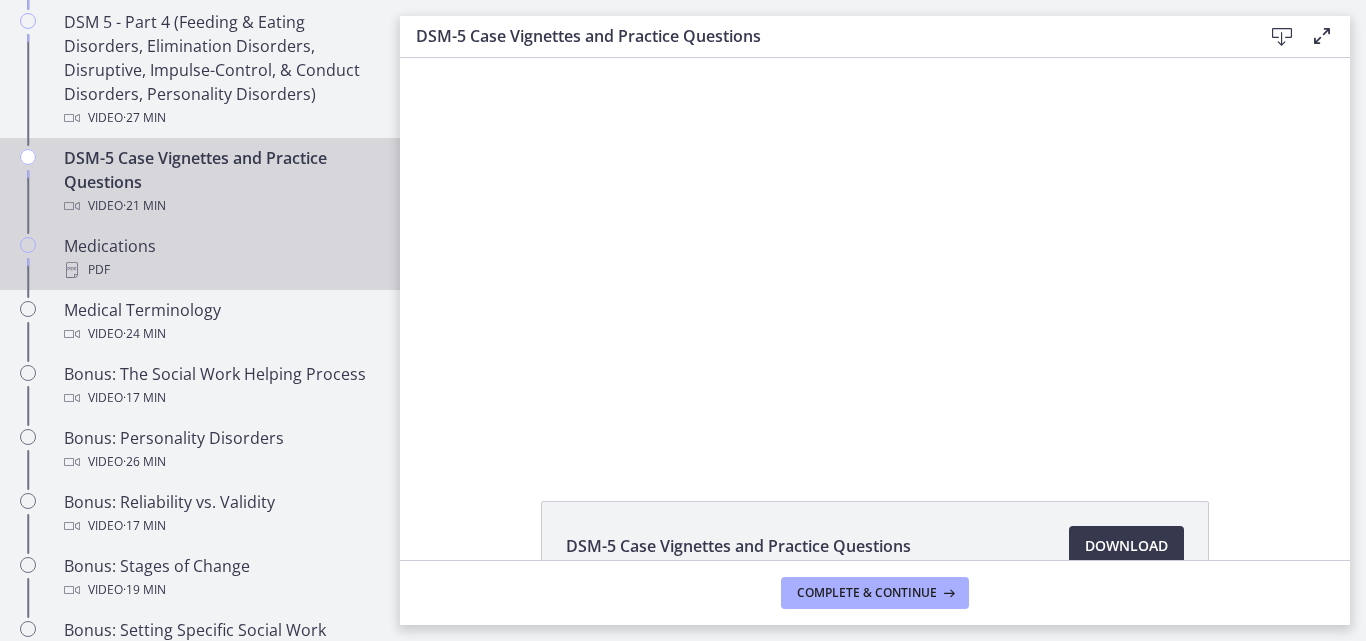 click on "Medications
PDF" at bounding box center (220, 258) 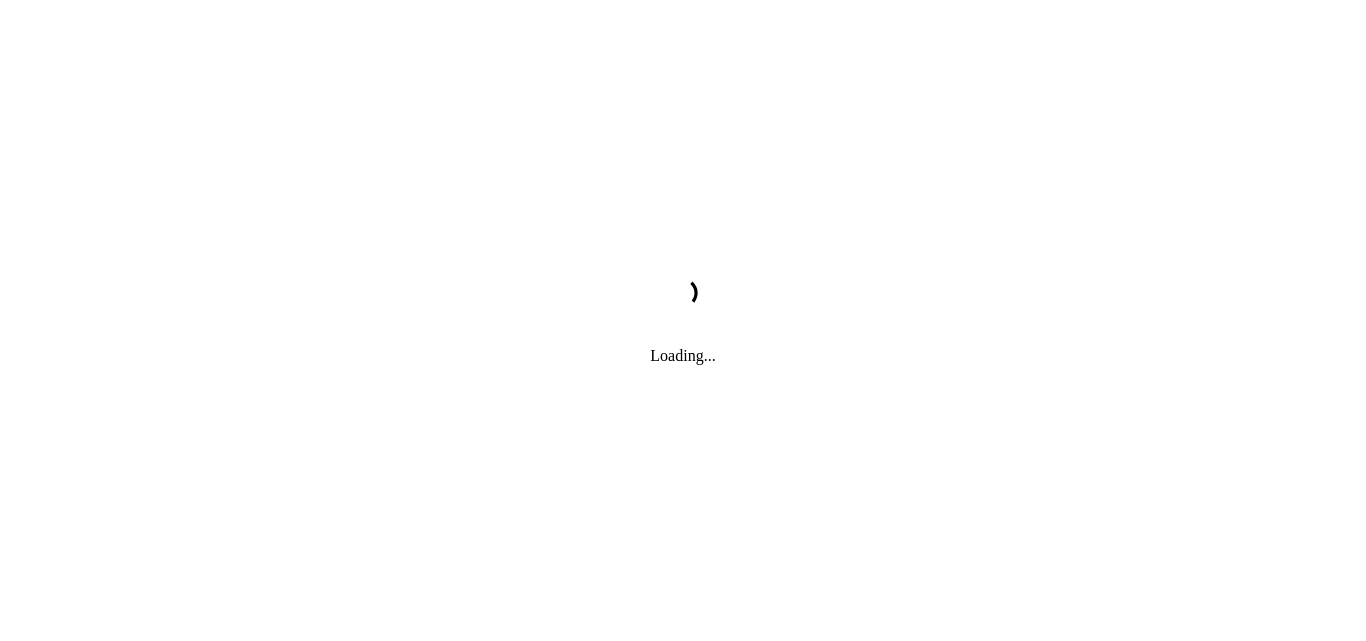 scroll, scrollTop: 0, scrollLeft: 0, axis: both 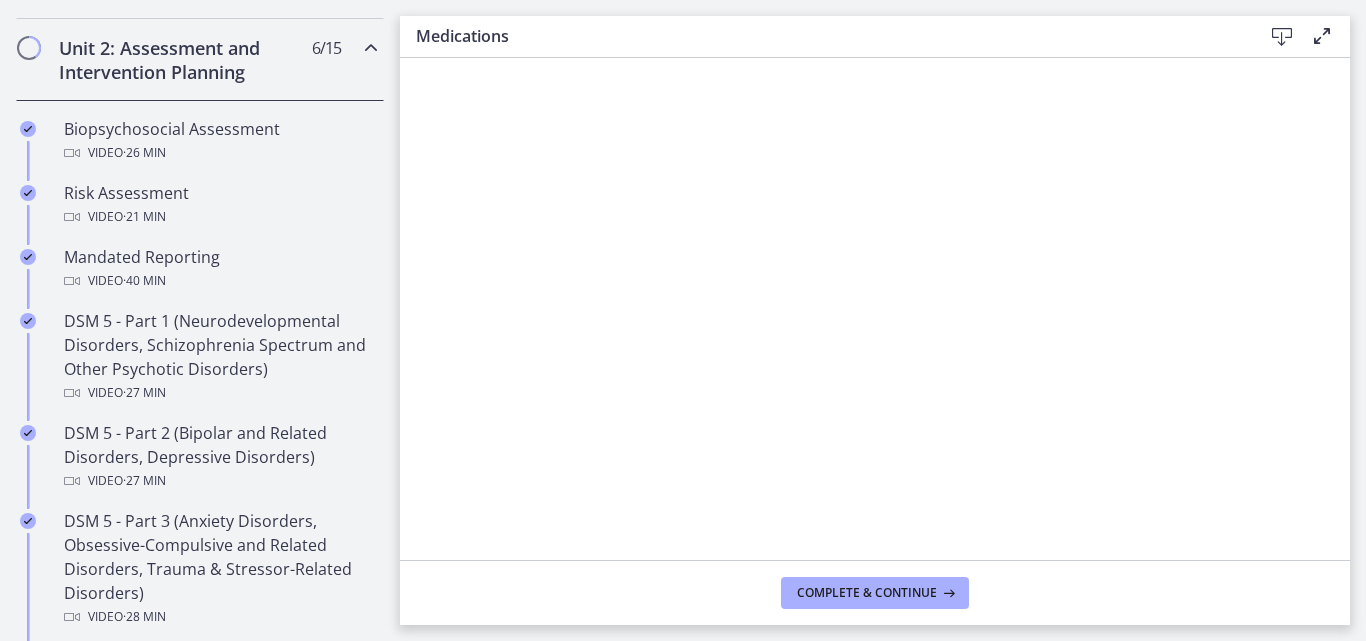 click on "Medications
Download
Enable fullscreen
Complete & continue" at bounding box center [883, 320] 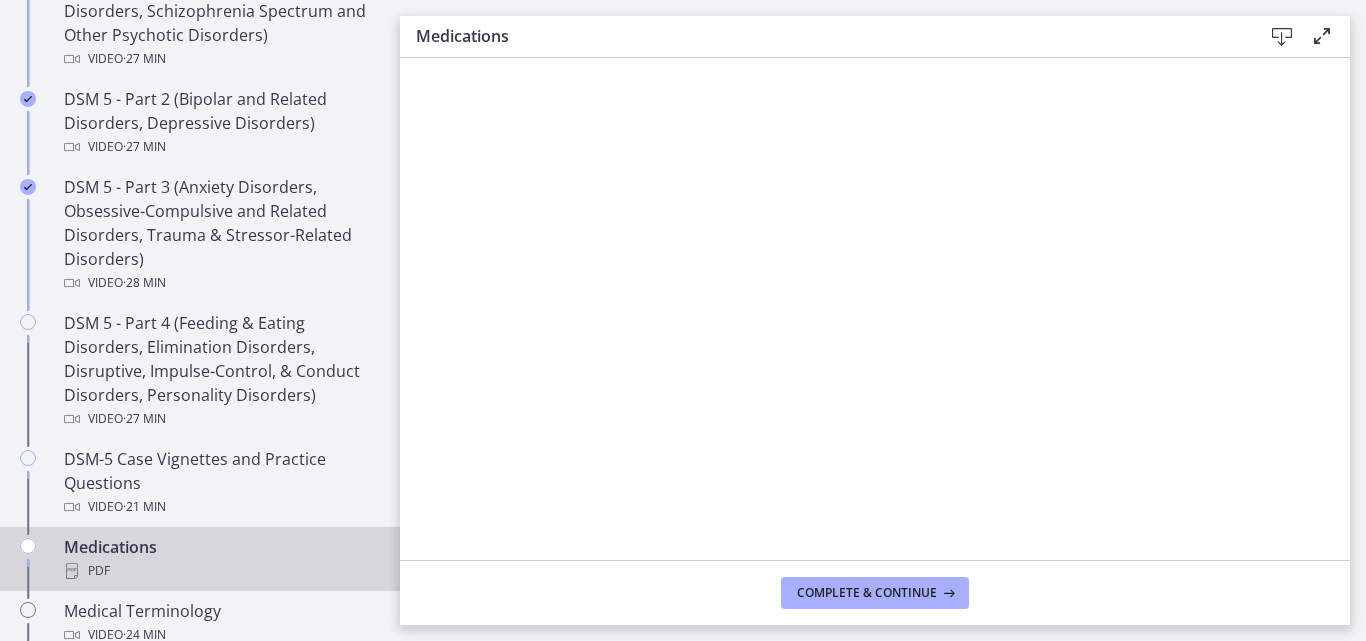 scroll, scrollTop: 1040, scrollLeft: 0, axis: vertical 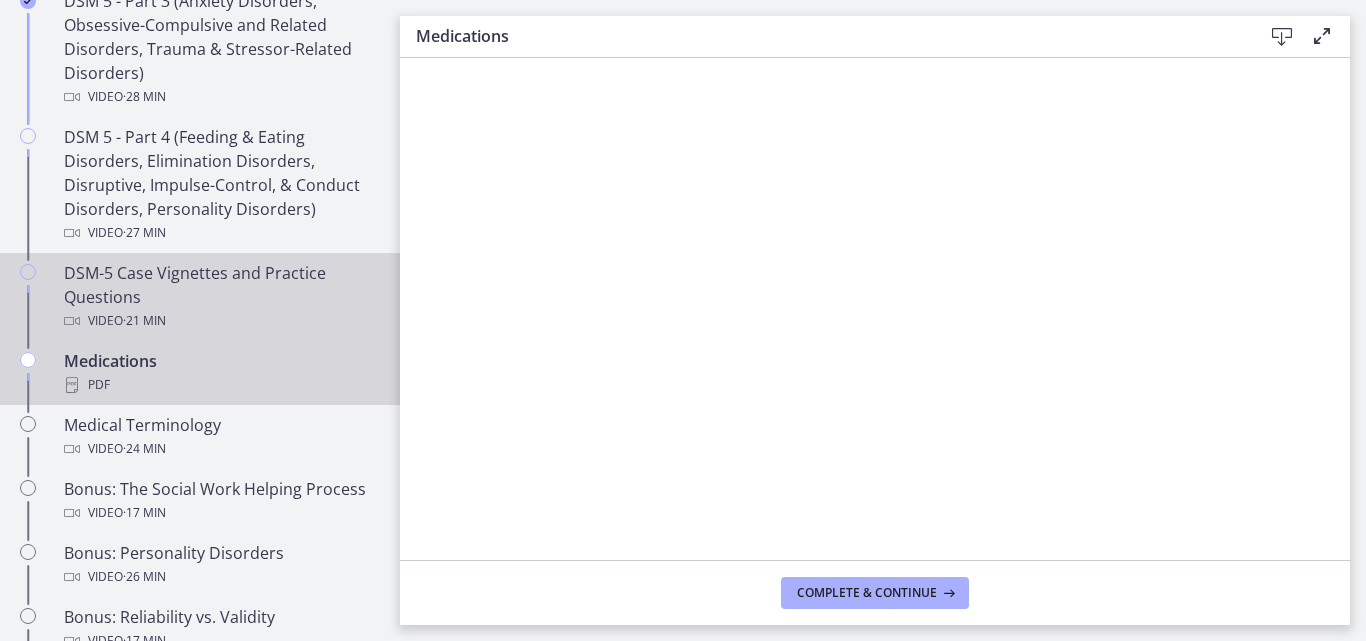 click on "DSM-5 Case Vignettes and Practice Questions
Video
·  21 min" at bounding box center [220, 297] 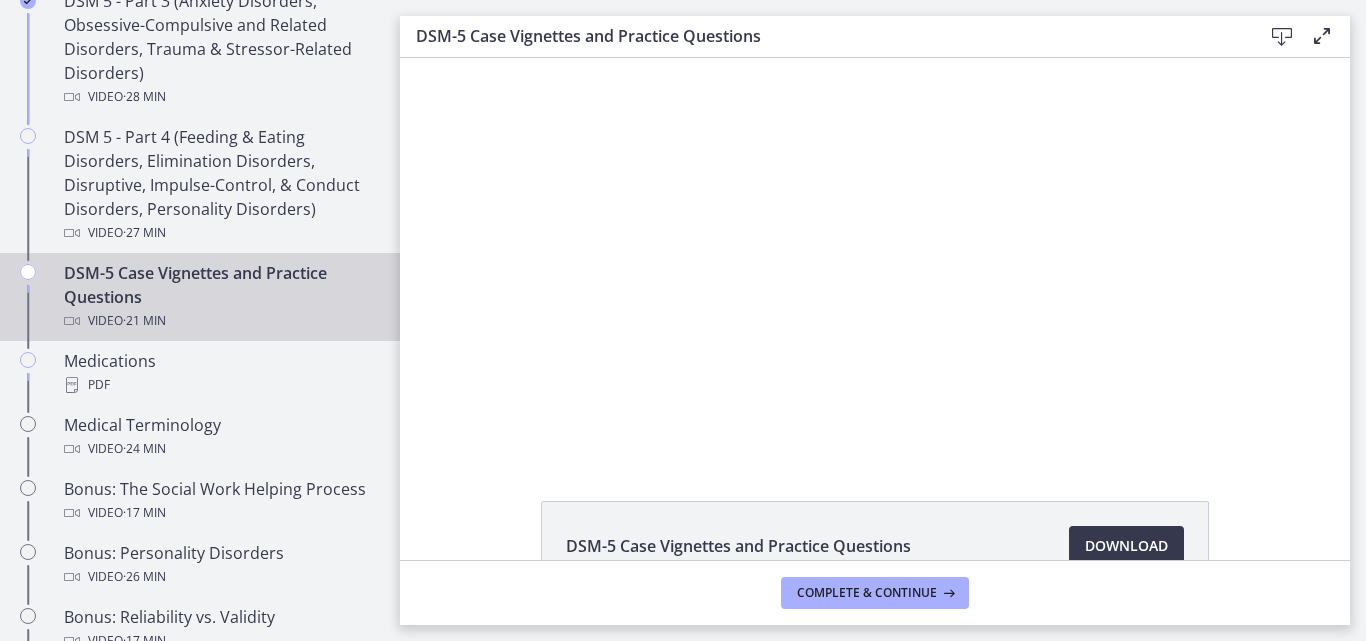 scroll, scrollTop: 0, scrollLeft: 0, axis: both 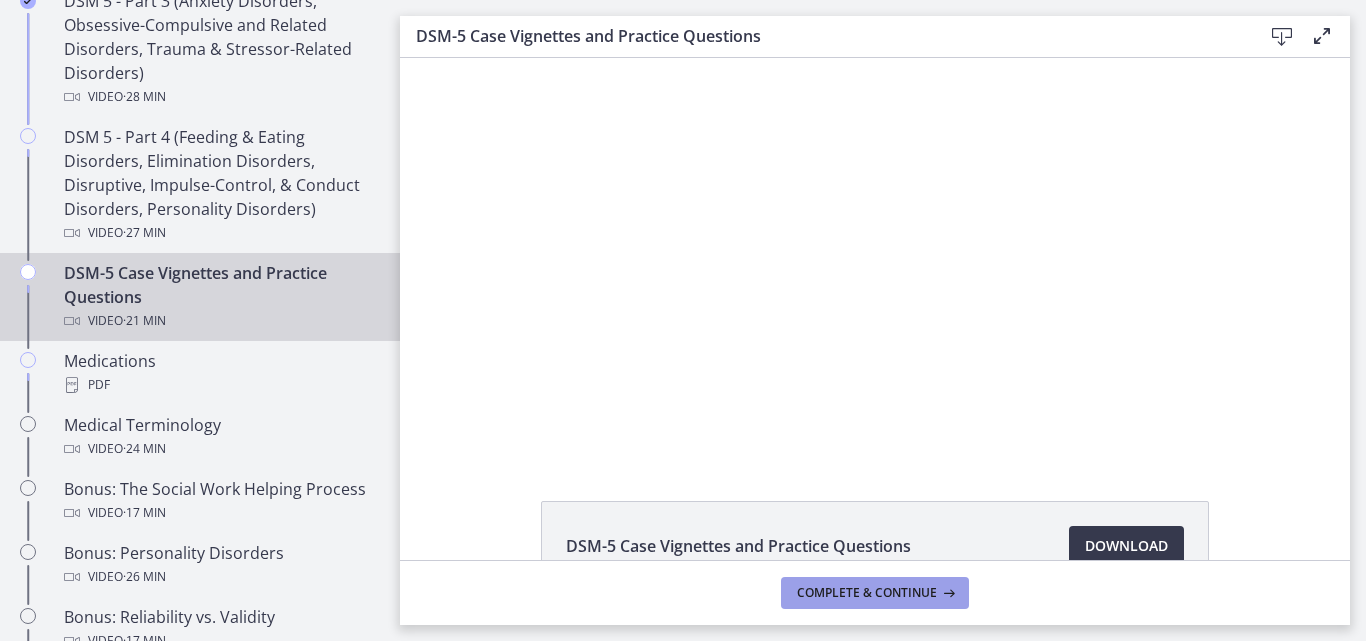 click on "Complete & continue" at bounding box center [867, 593] 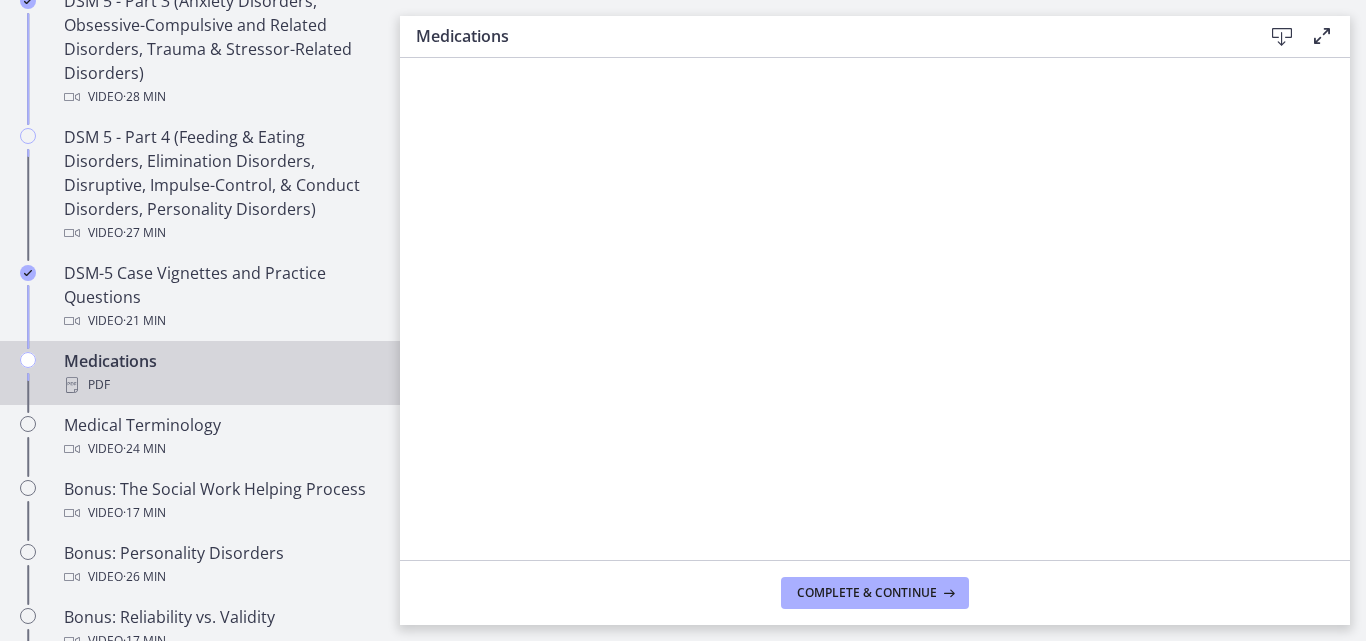 click at bounding box center [1282, 37] 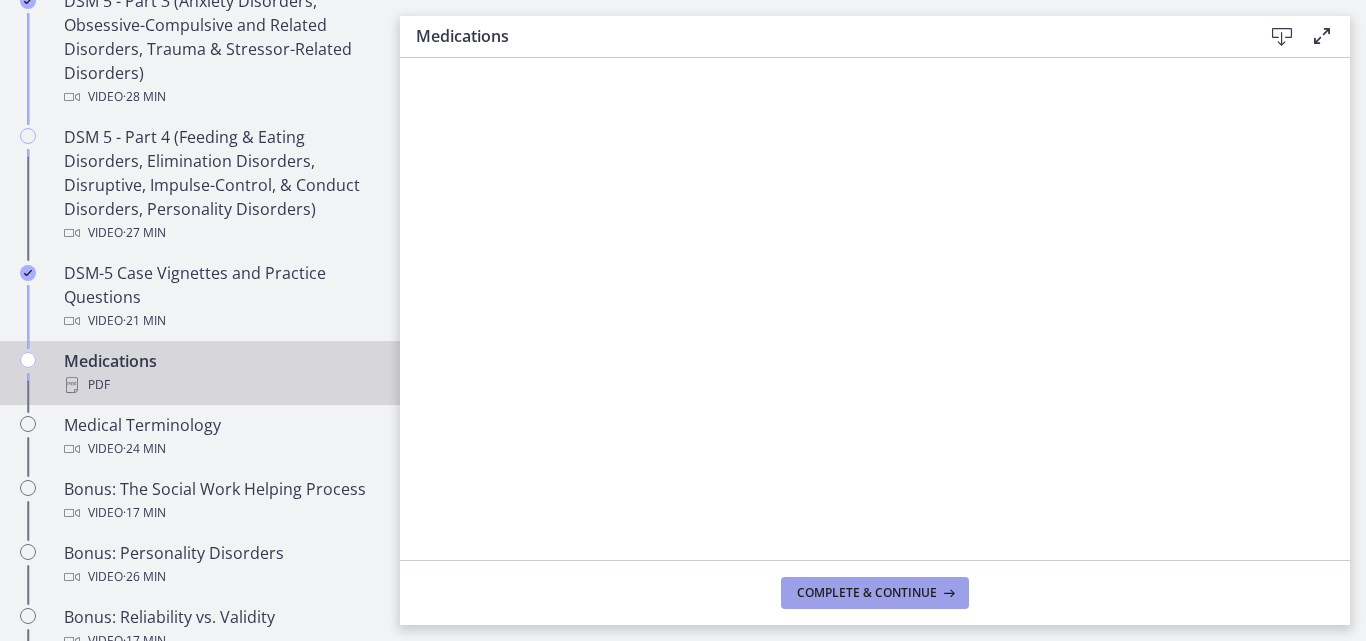 click on "Complete & continue" at bounding box center (867, 593) 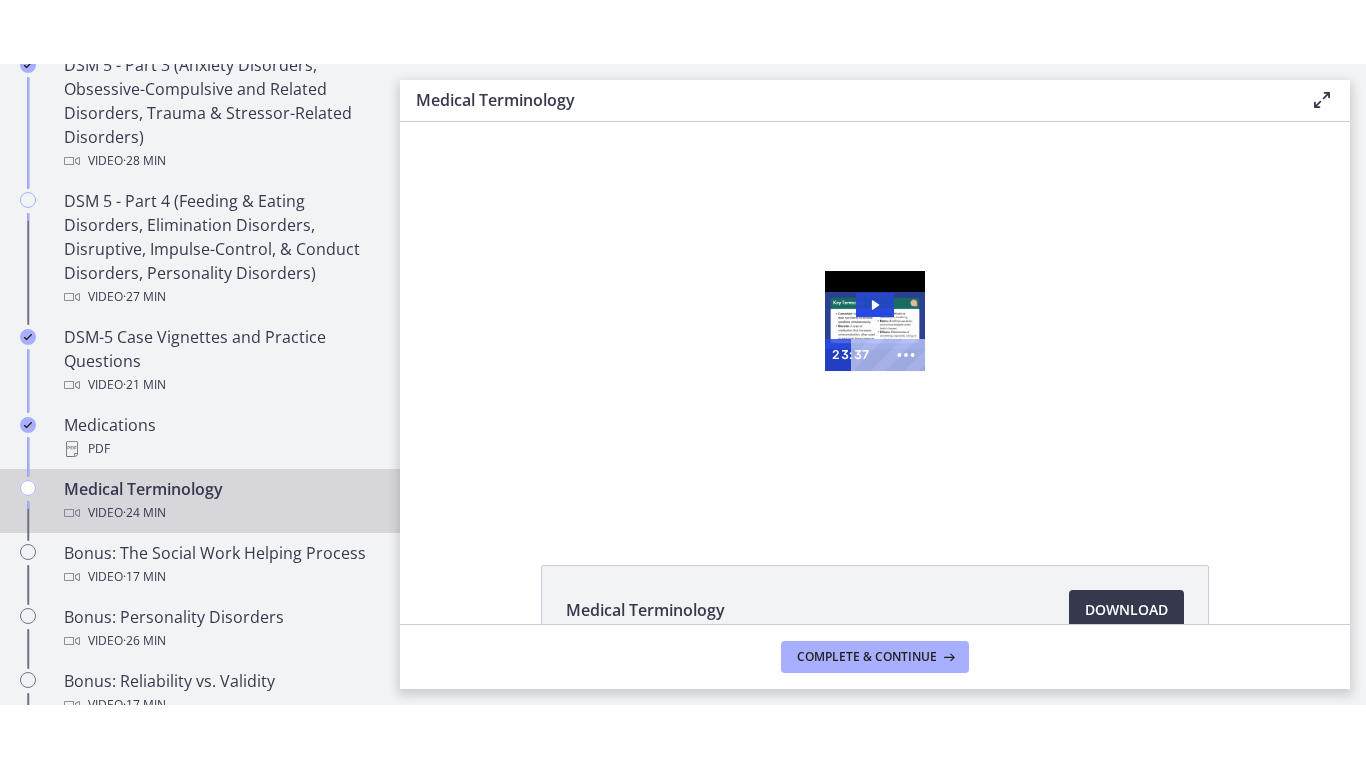 scroll, scrollTop: 0, scrollLeft: 0, axis: both 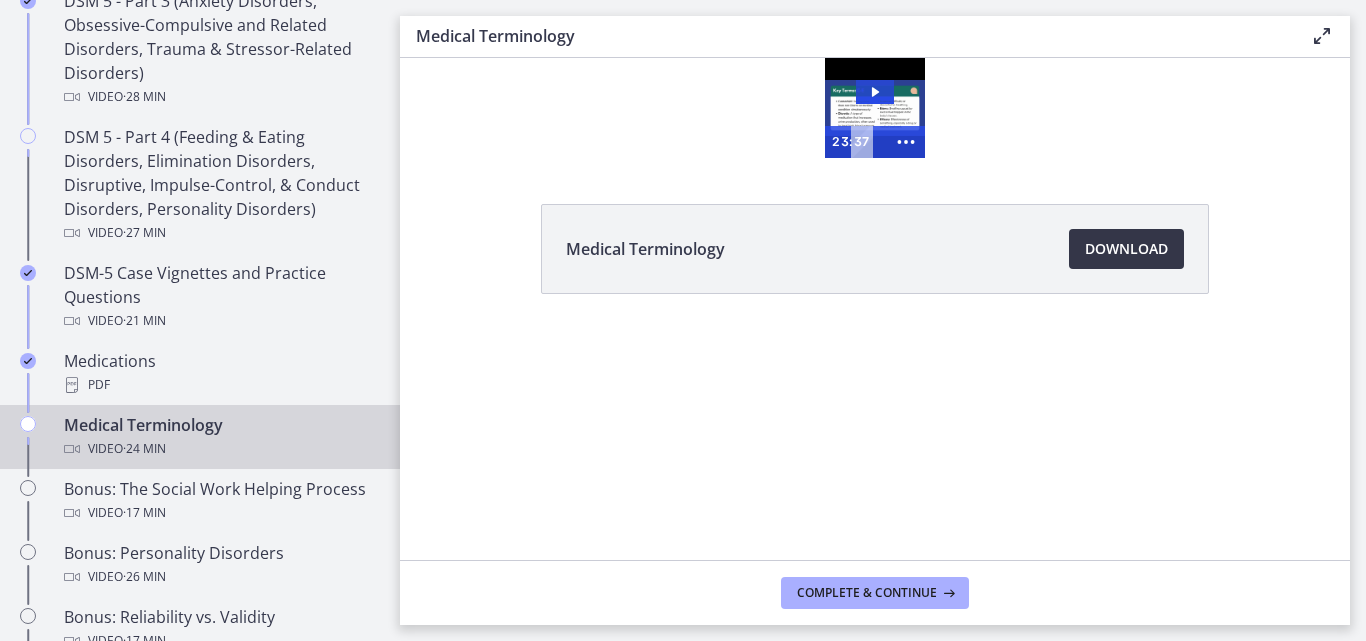 click on "Download
Opens in a new window" at bounding box center [1126, 249] 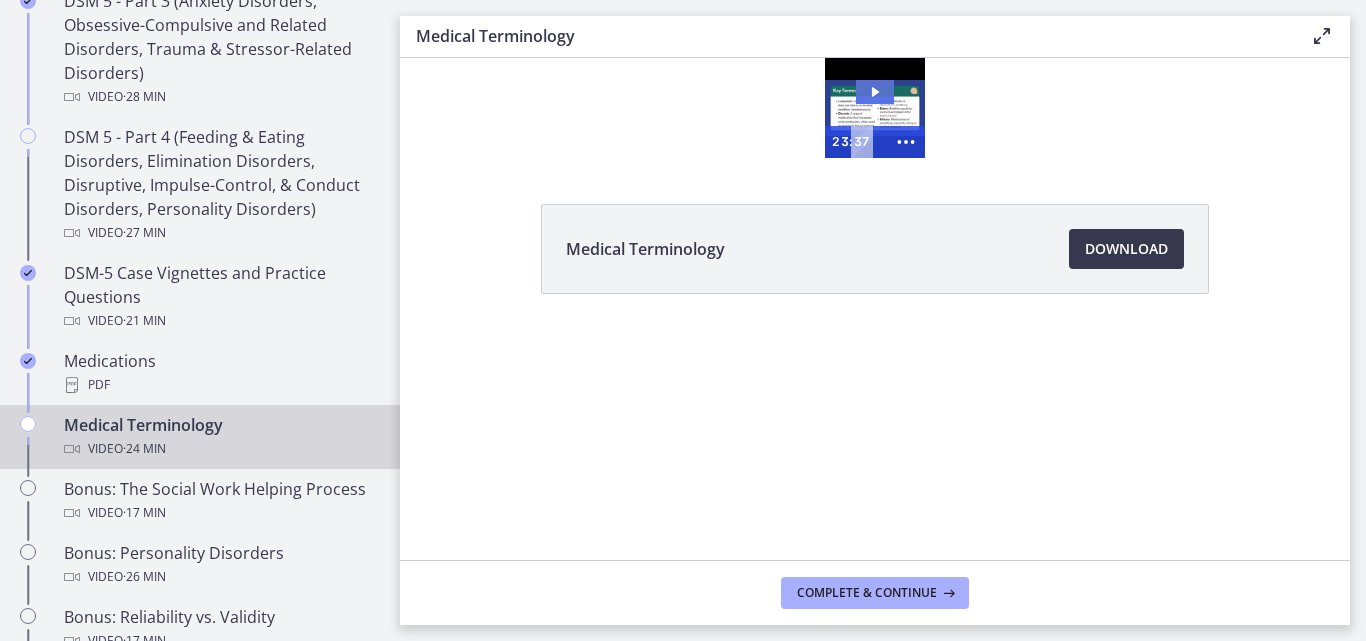 click 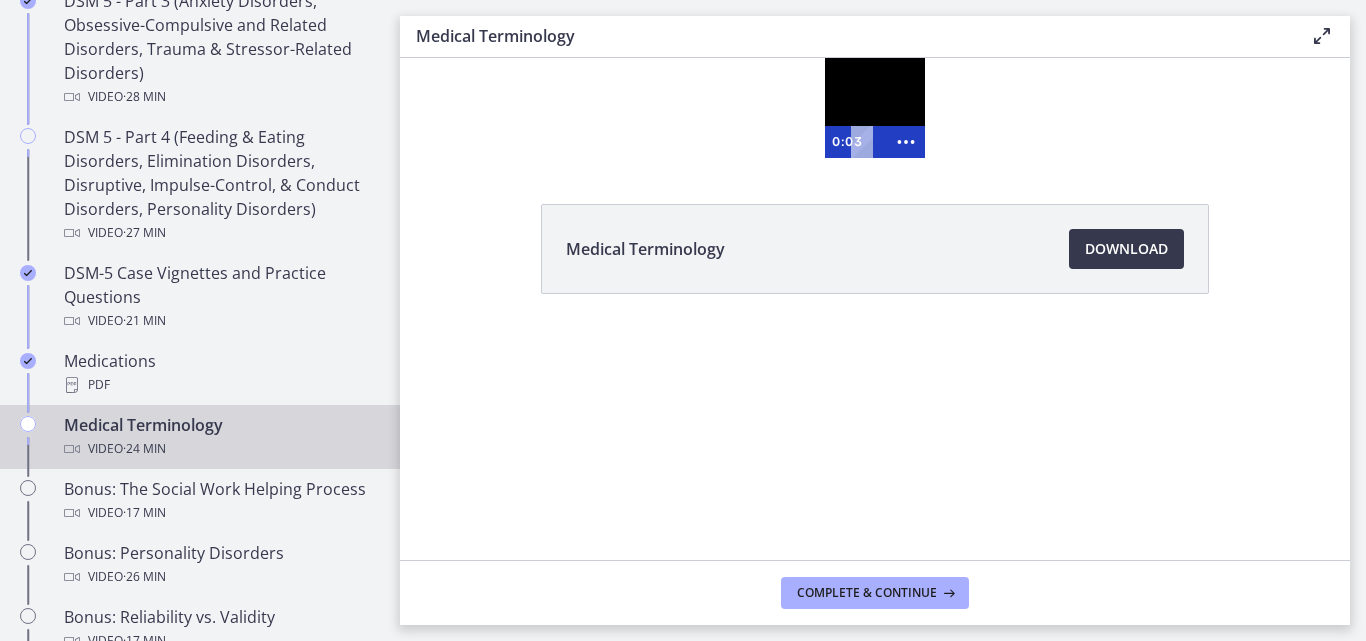 click at bounding box center [875, 108] 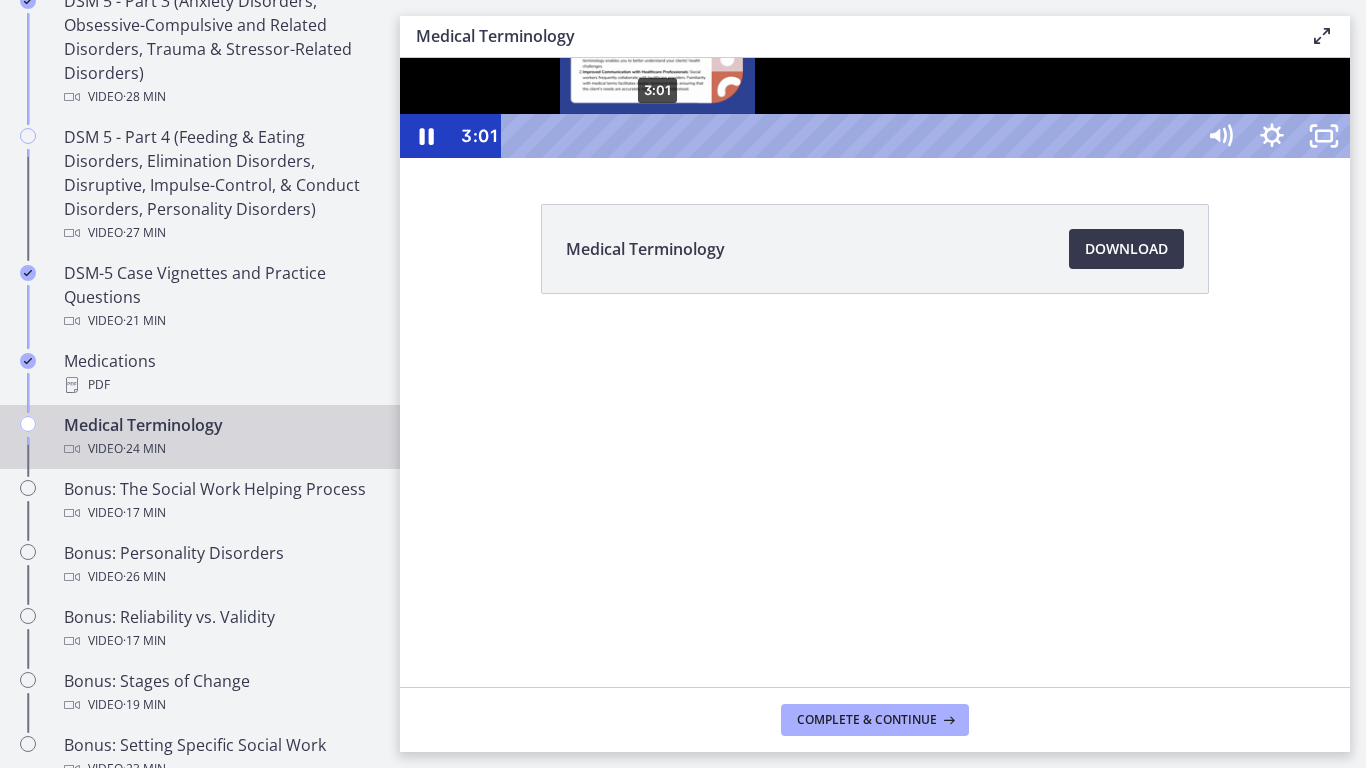click on "3:01" at bounding box center [851, 136] 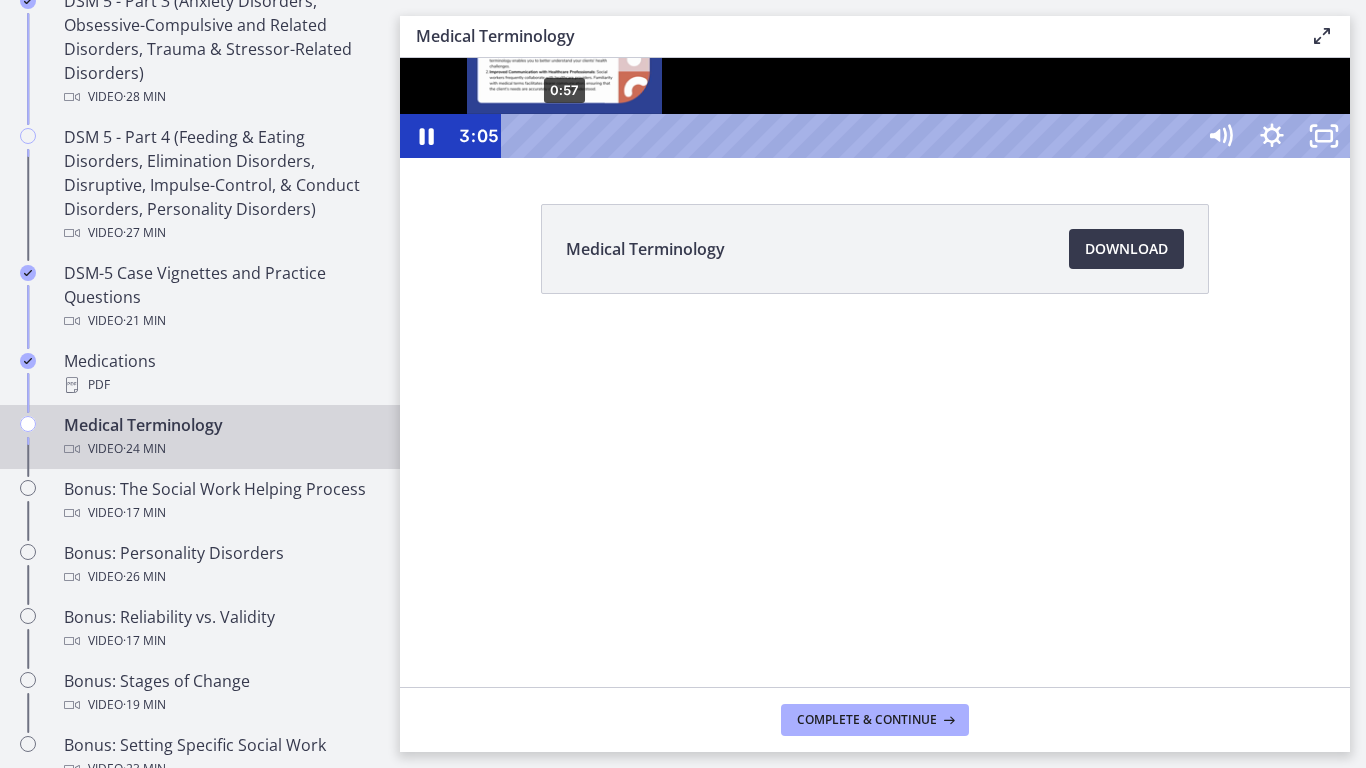 click on "0:57" at bounding box center [851, 136] 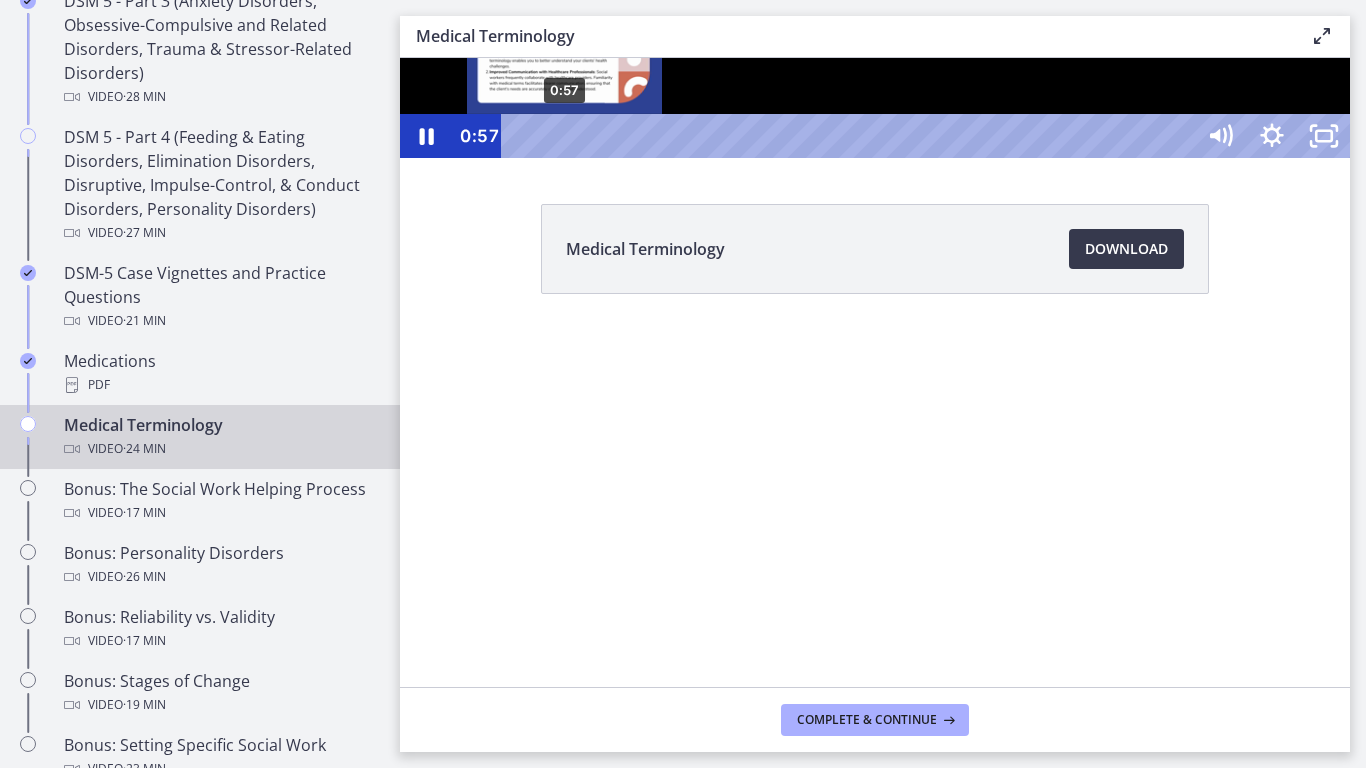 click at bounding box center [564, 136] 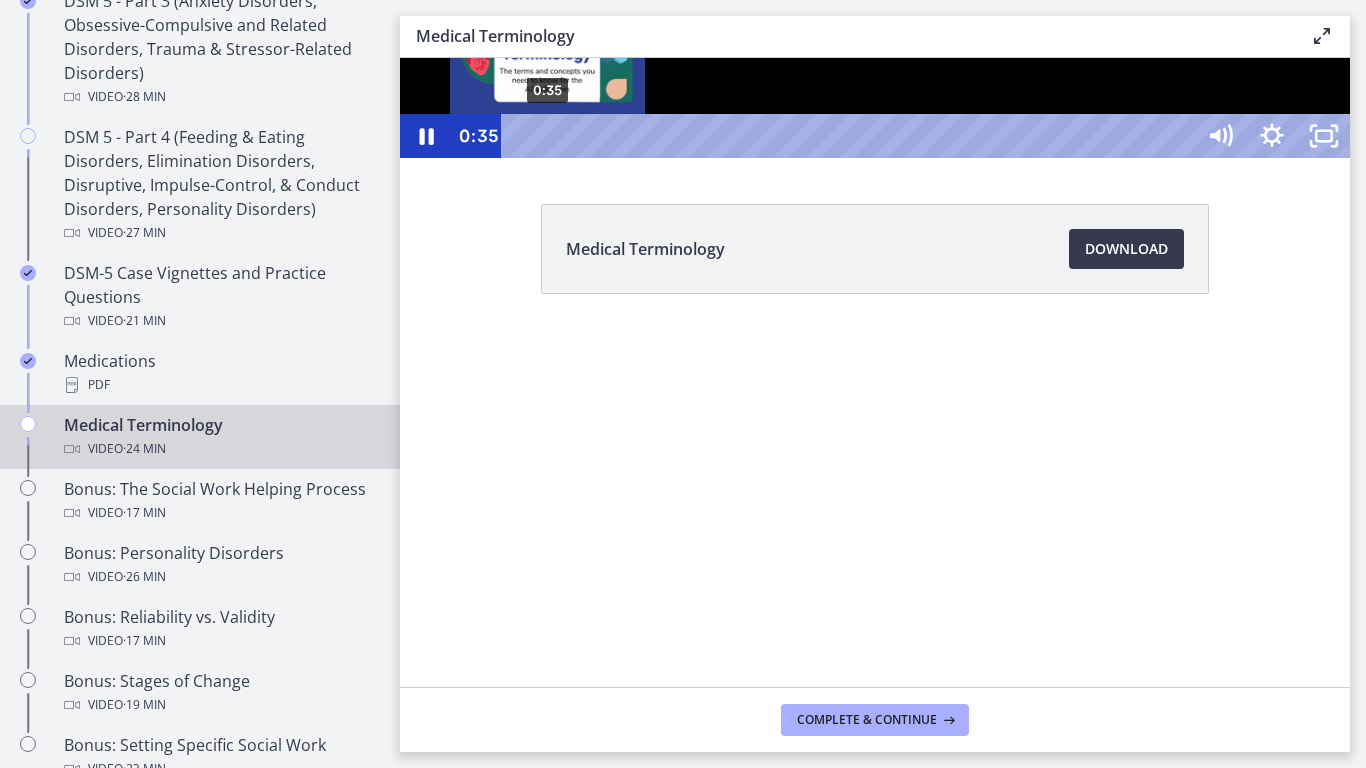 click on "0:35" at bounding box center (851, 136) 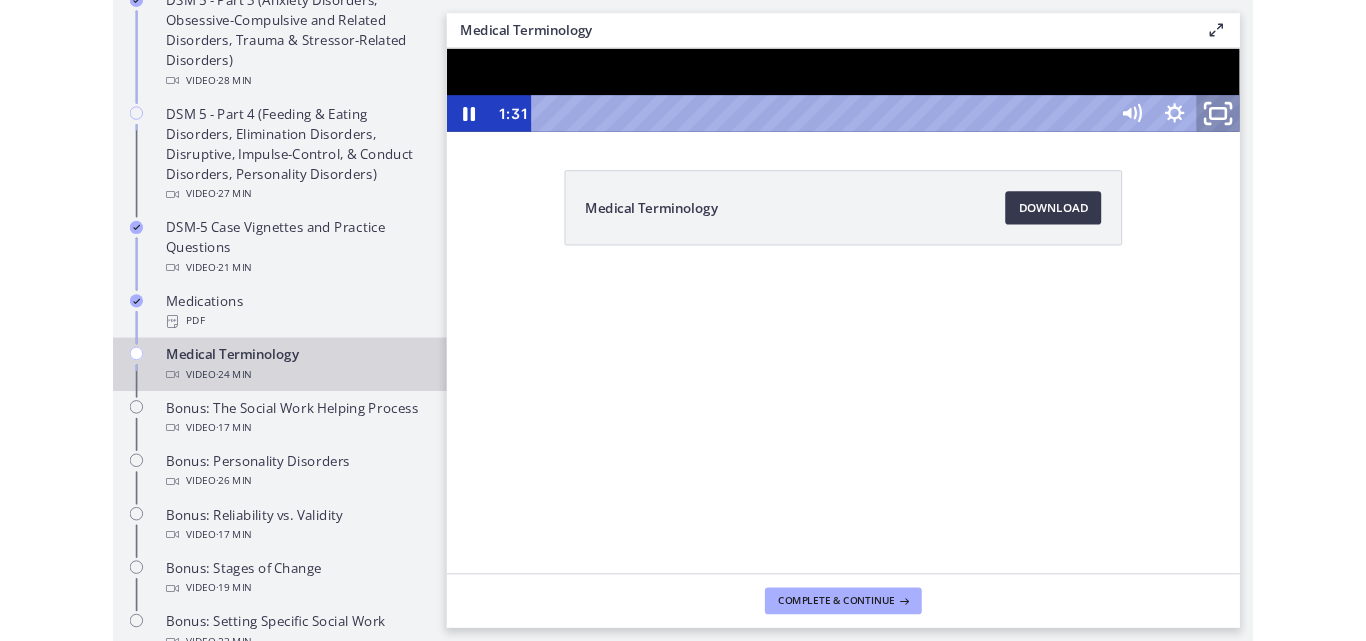 click 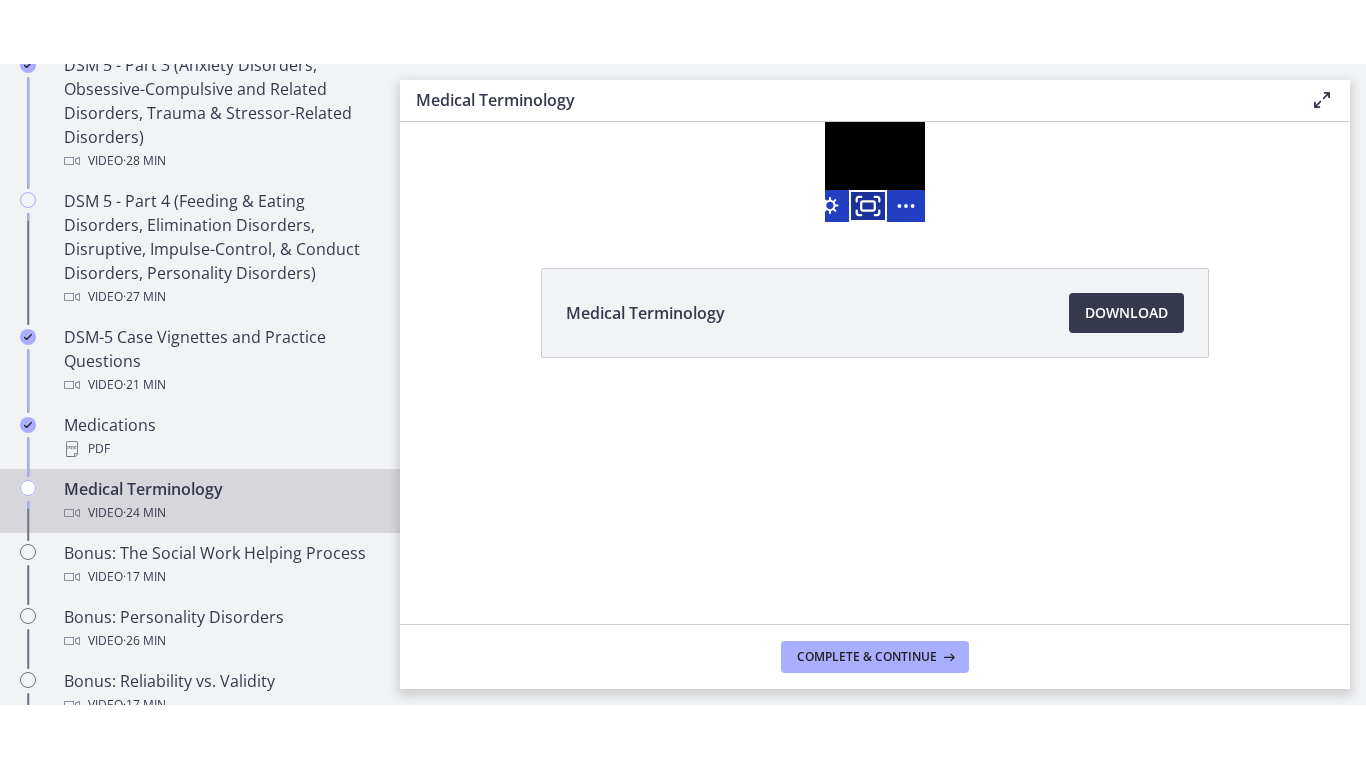 click 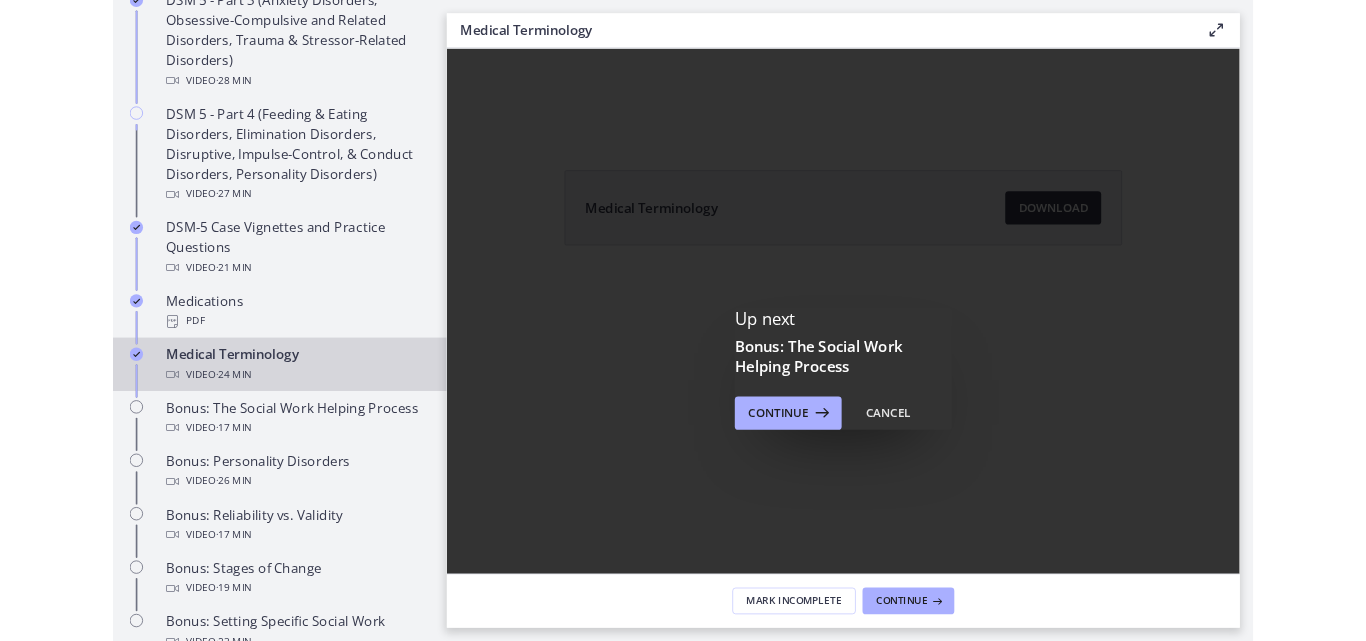 scroll, scrollTop: 0, scrollLeft: 0, axis: both 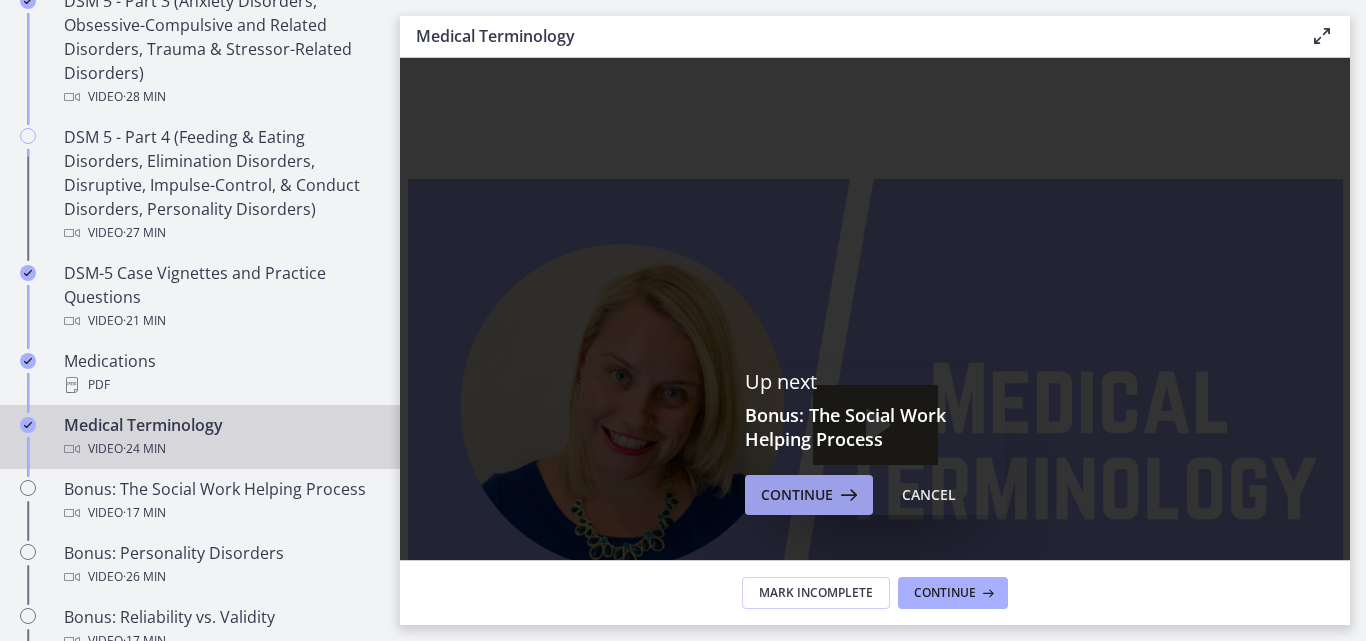click at bounding box center [847, 495] 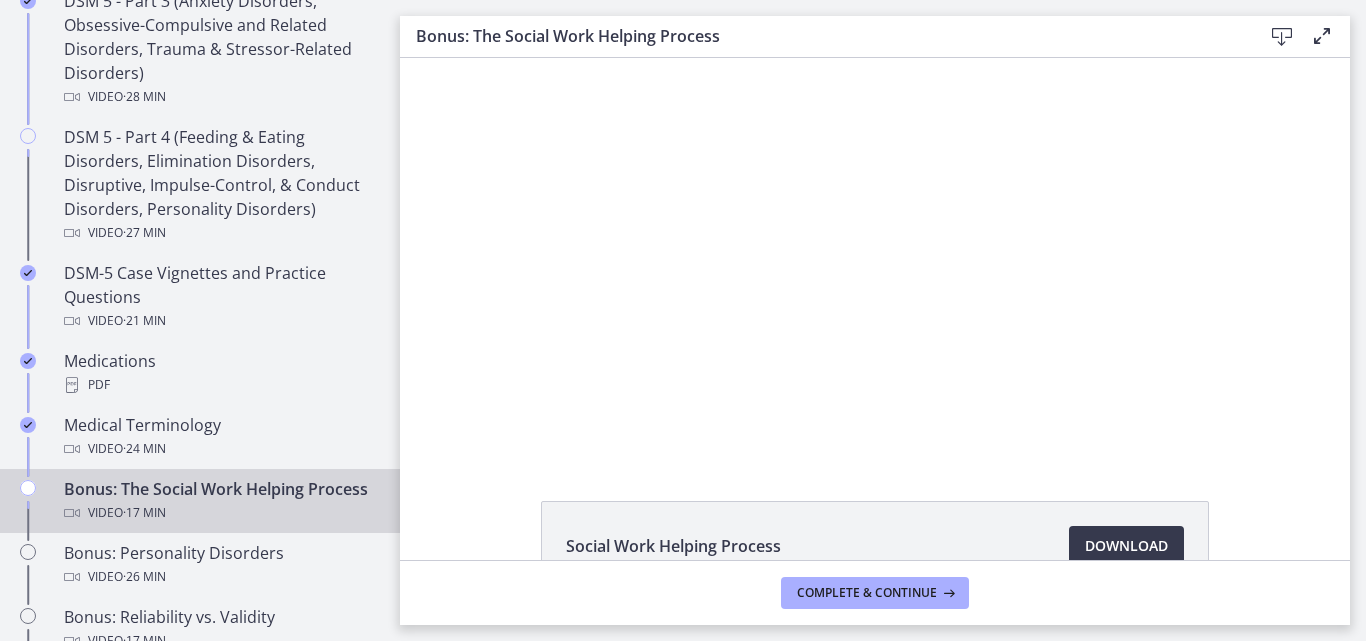 scroll, scrollTop: 0, scrollLeft: 0, axis: both 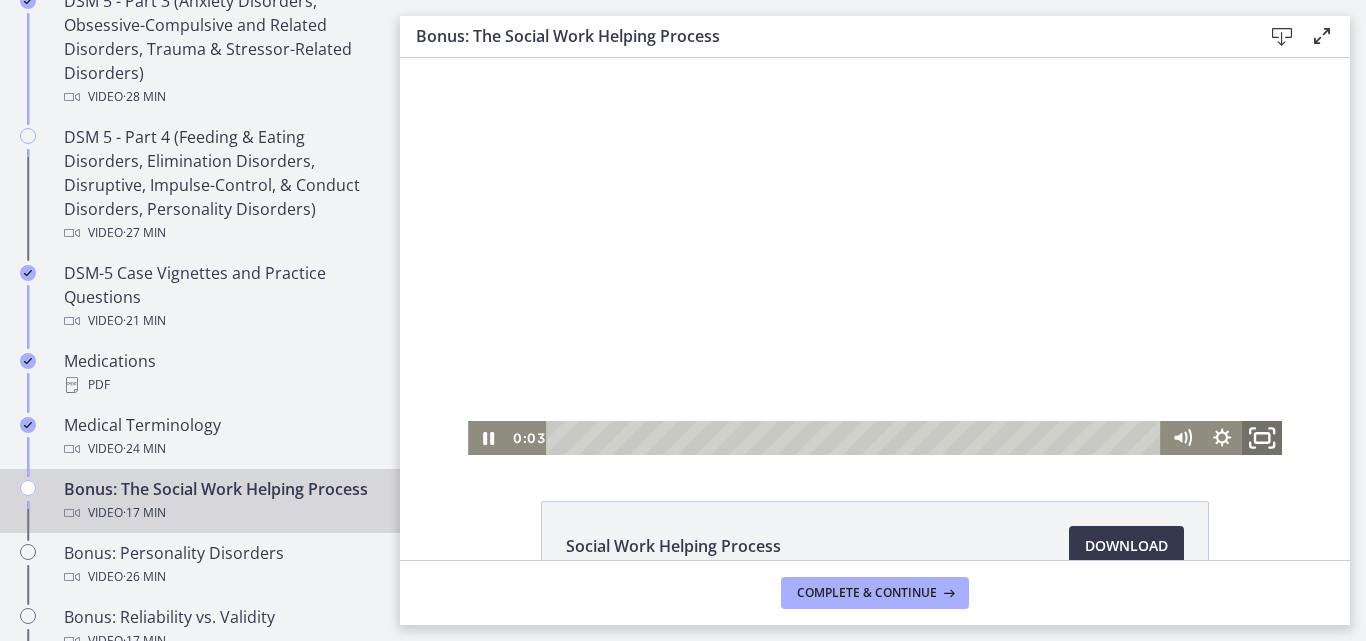 click 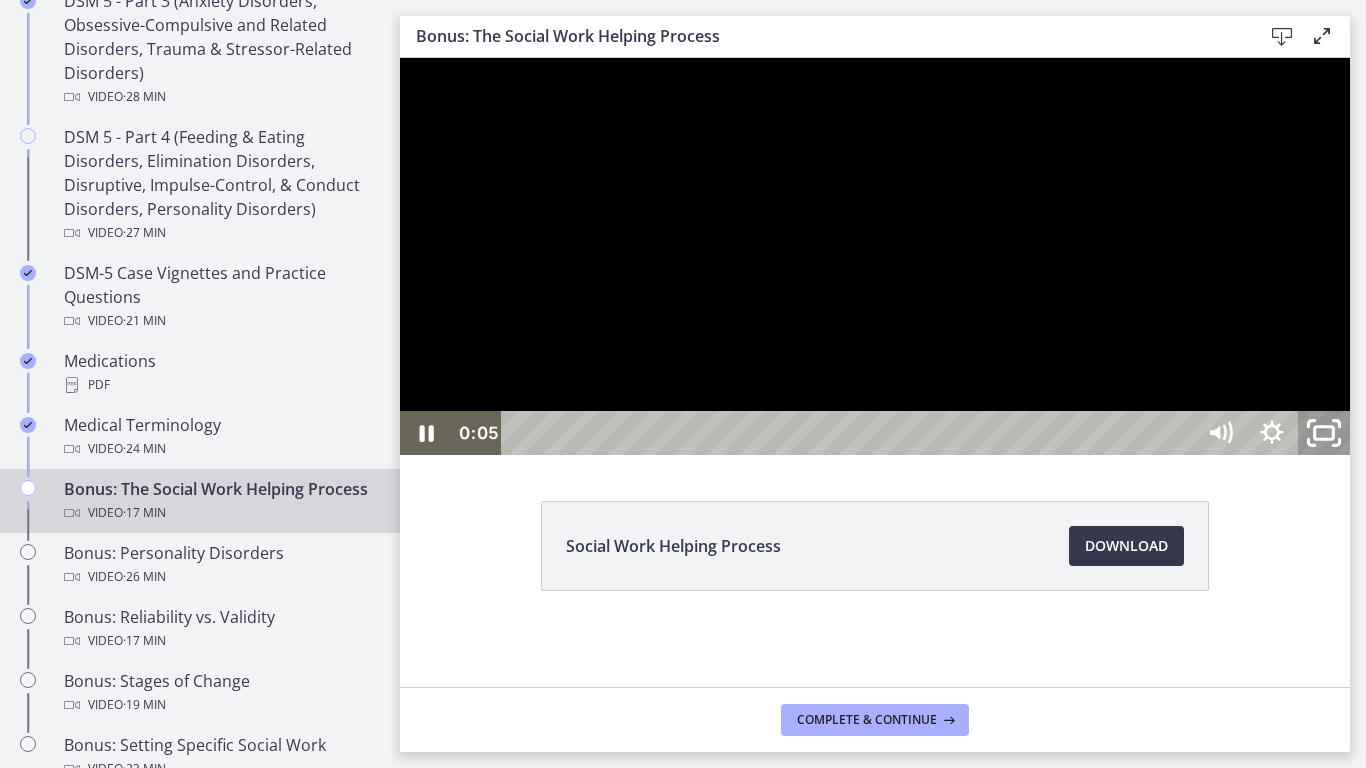 click 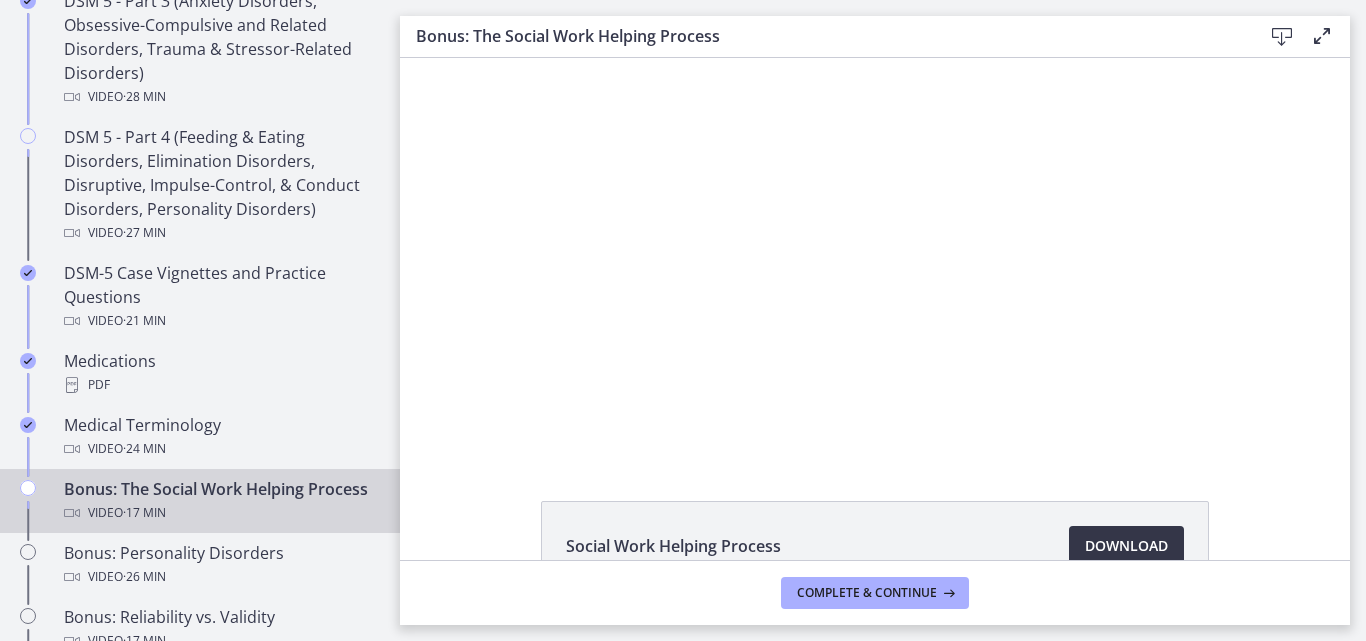 click on "Download
Opens in a new window" at bounding box center [1126, 546] 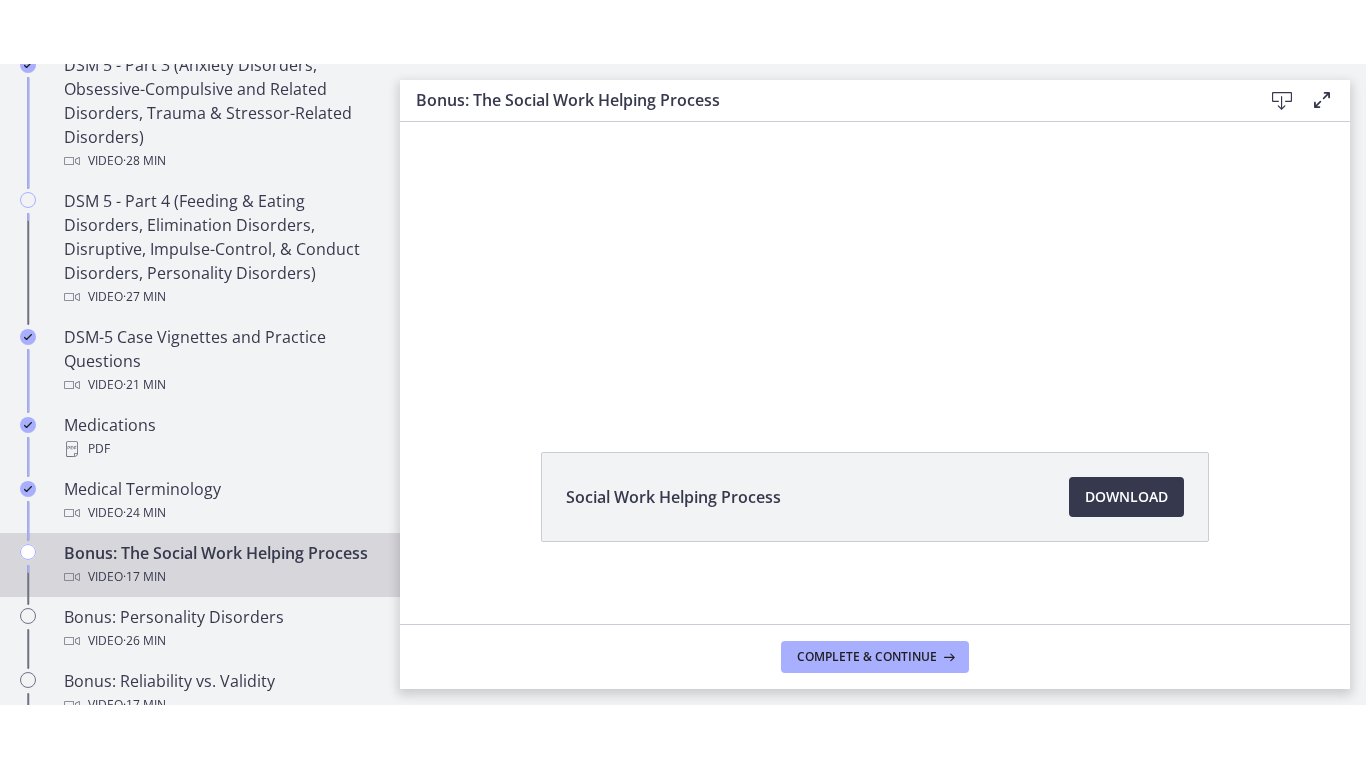 scroll, scrollTop: 127, scrollLeft: 0, axis: vertical 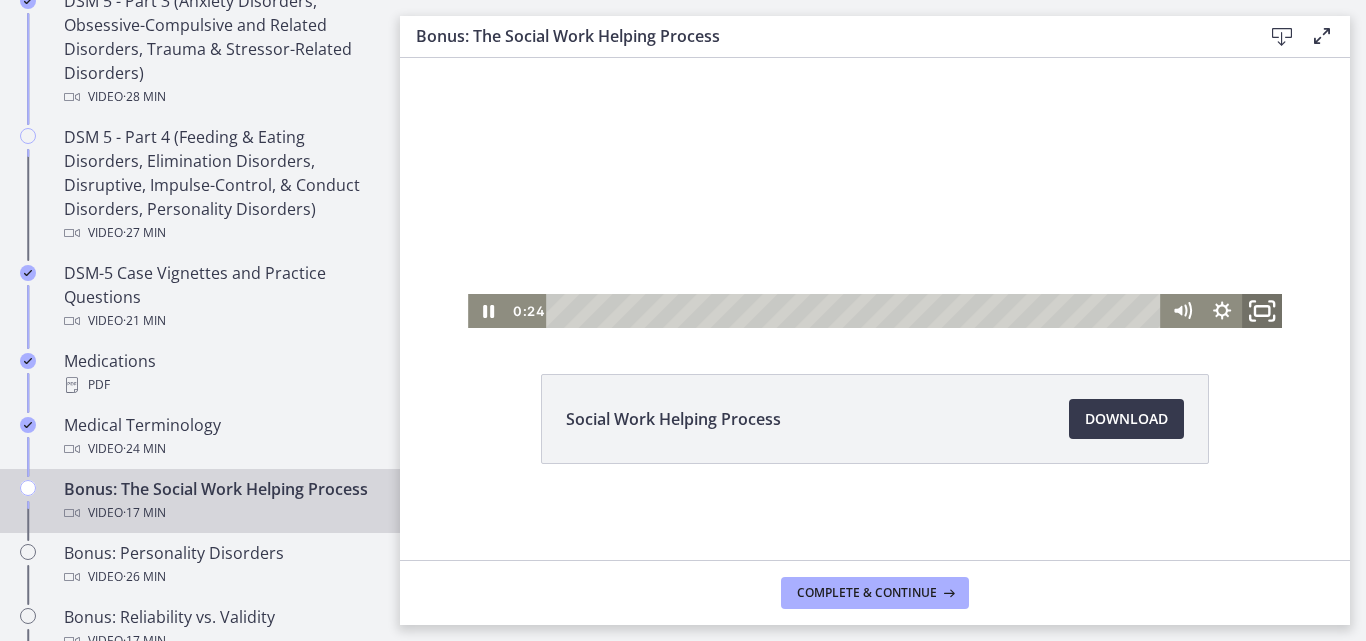 click 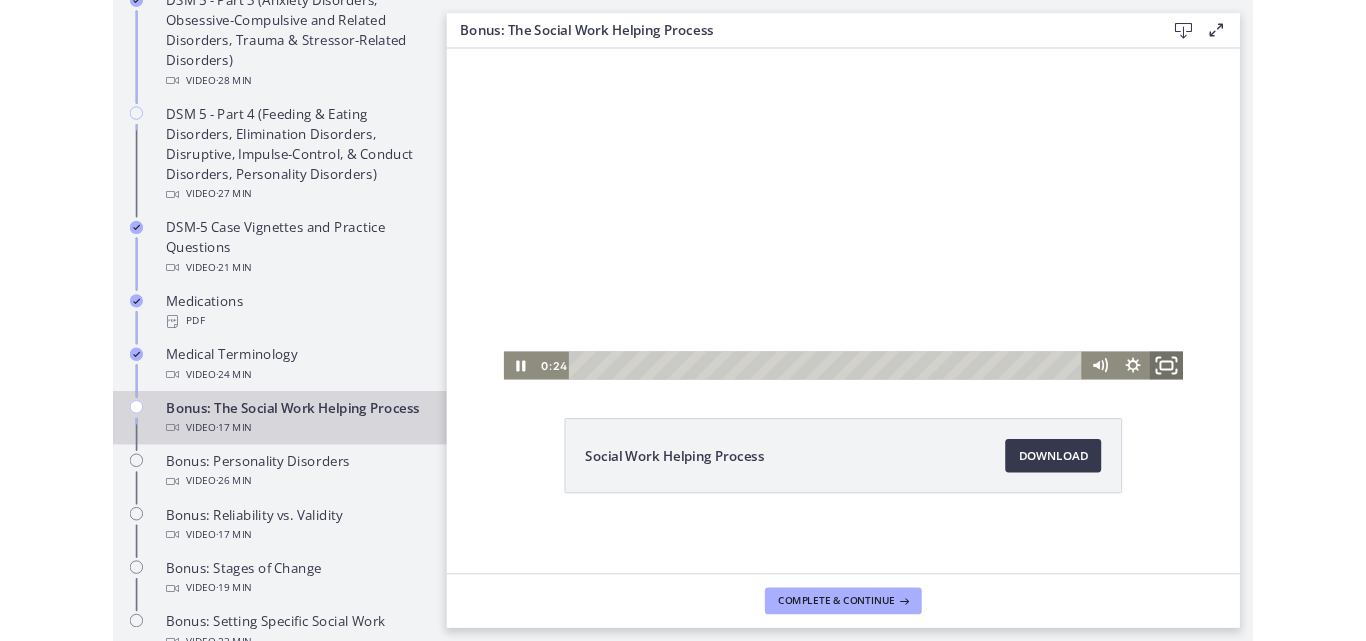 scroll, scrollTop: 0, scrollLeft: 0, axis: both 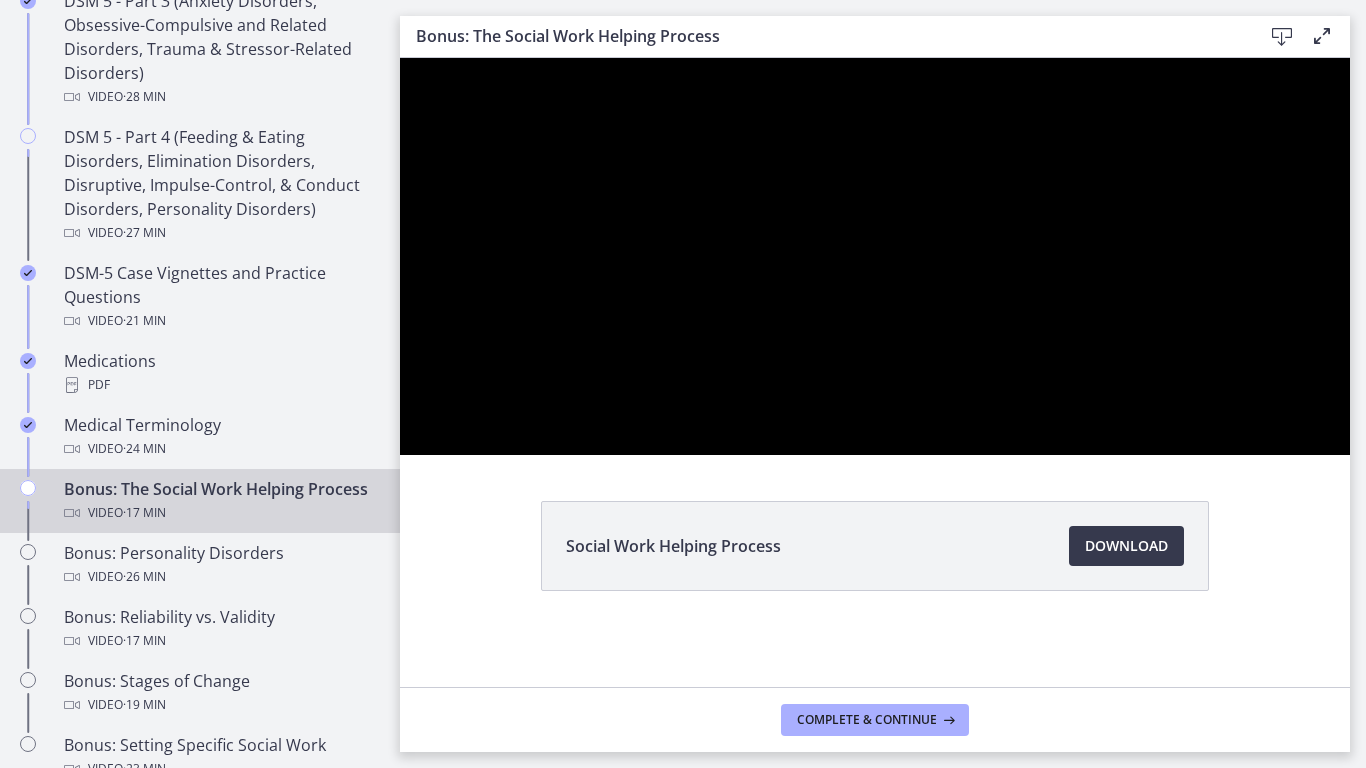 type 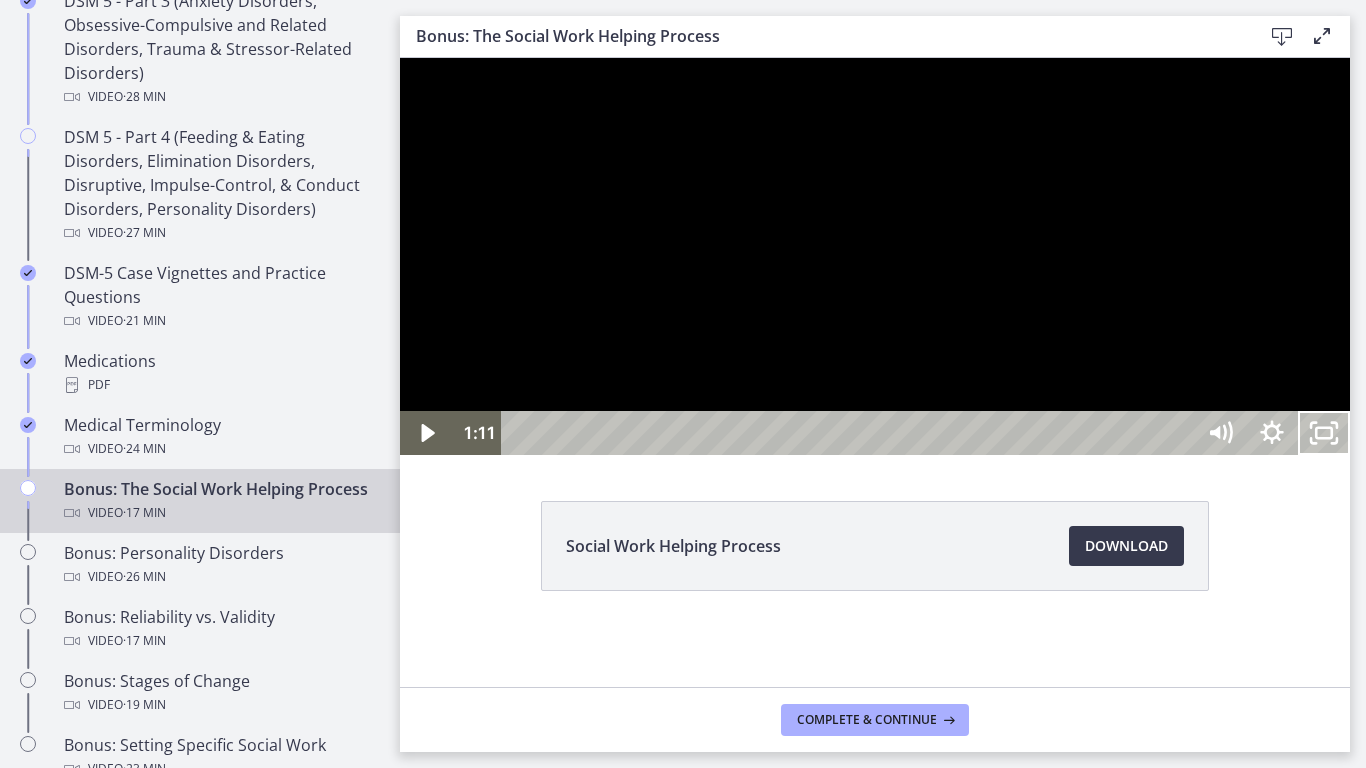click at bounding box center [875, 256] 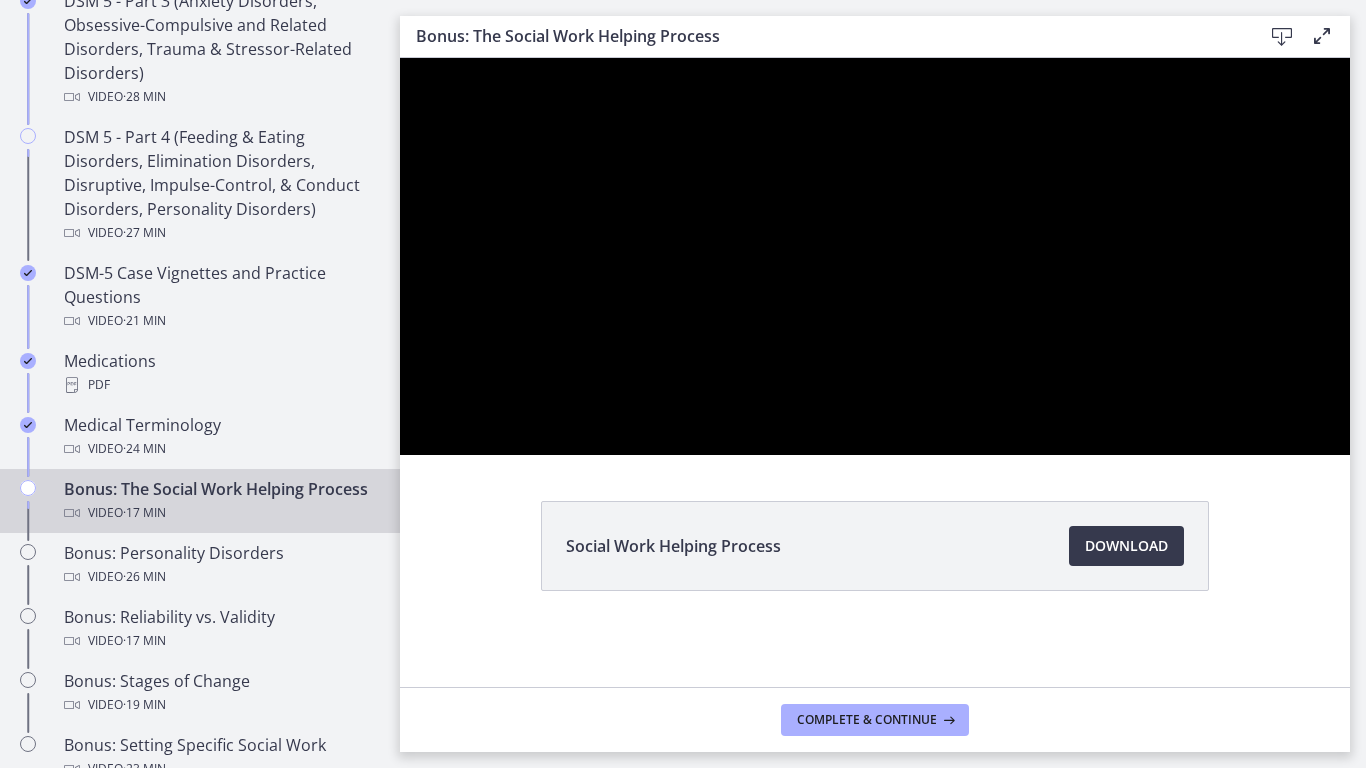 type 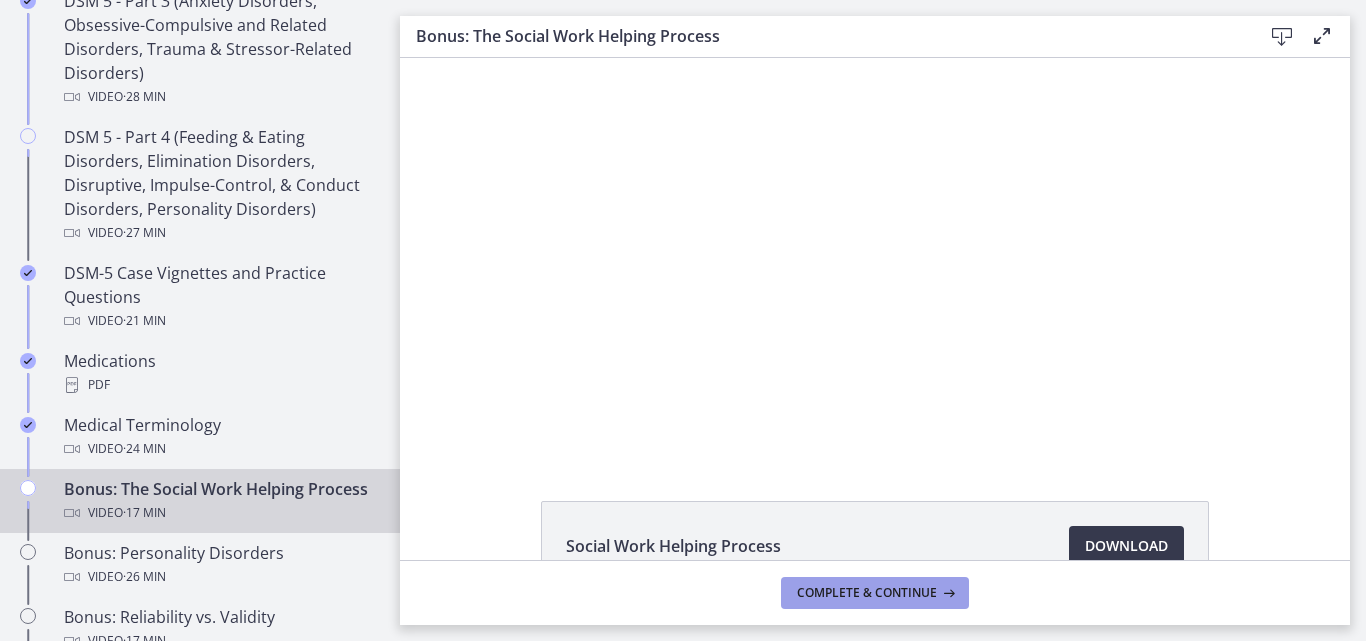 click on "Complete & continue" at bounding box center [867, 593] 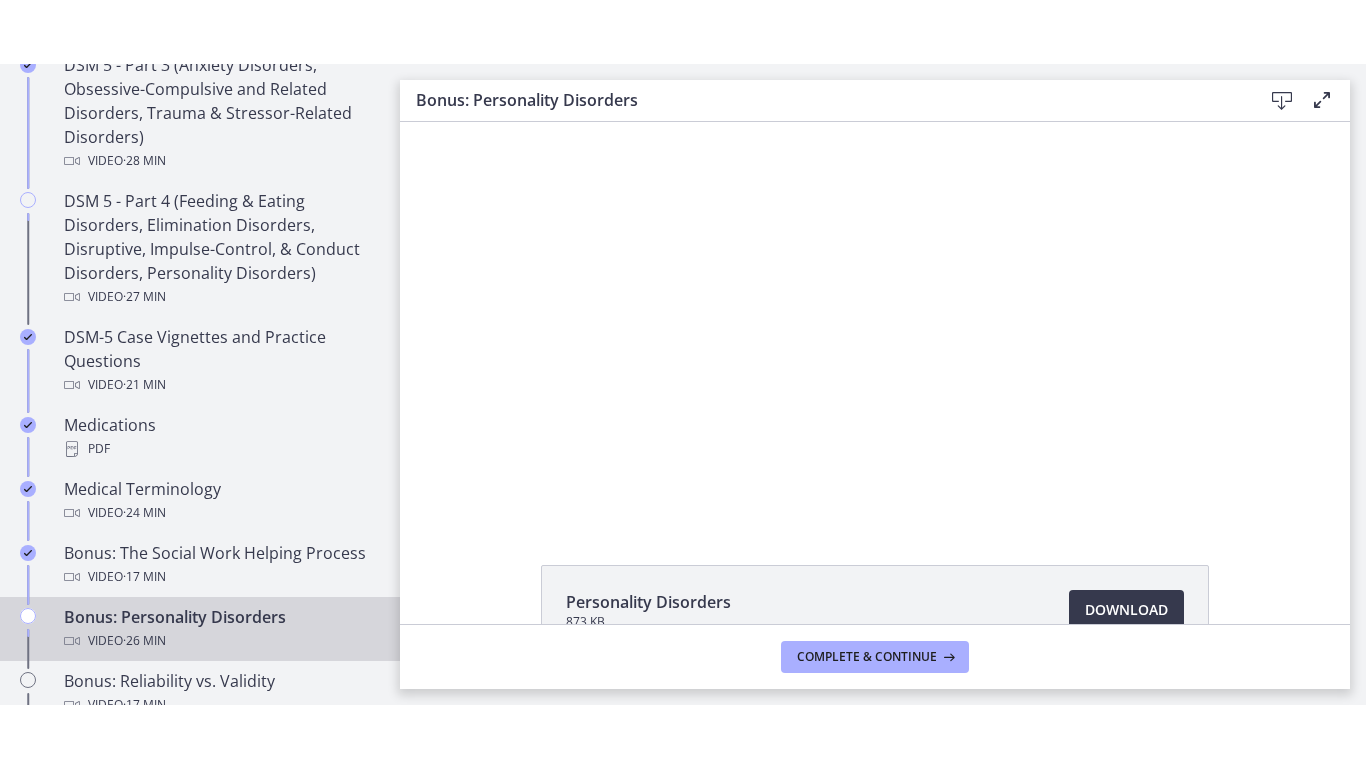 scroll, scrollTop: 0, scrollLeft: 0, axis: both 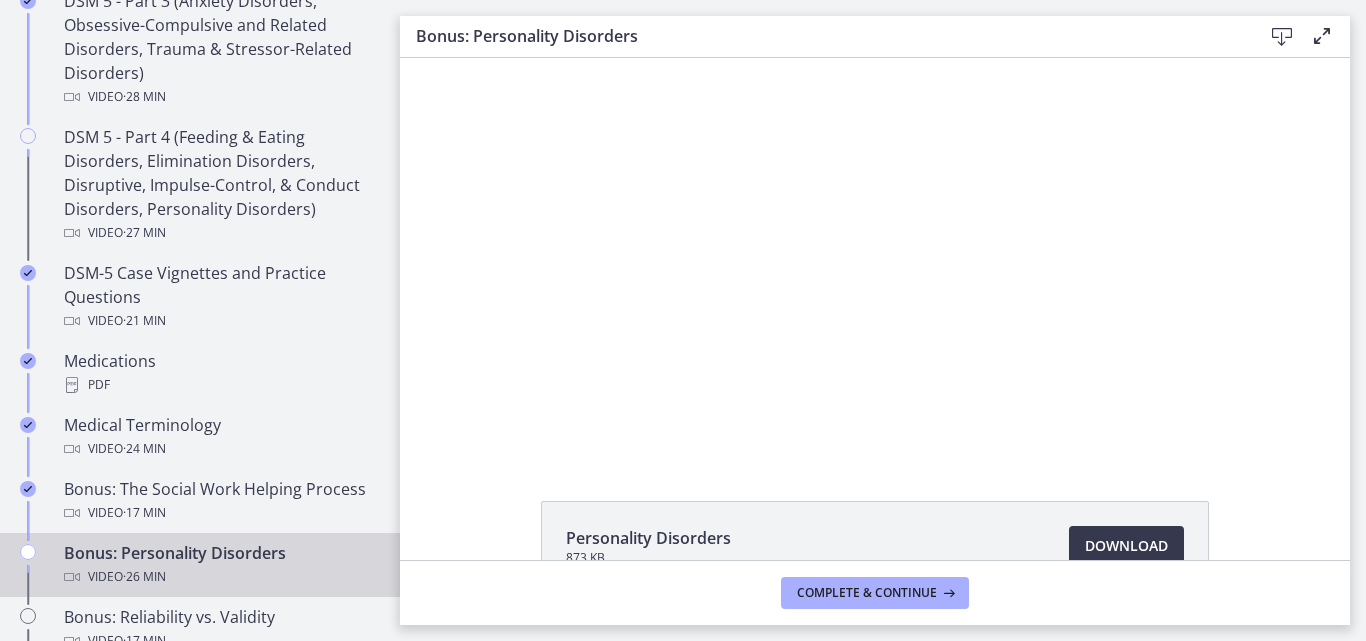 click at bounding box center [1282, 37] 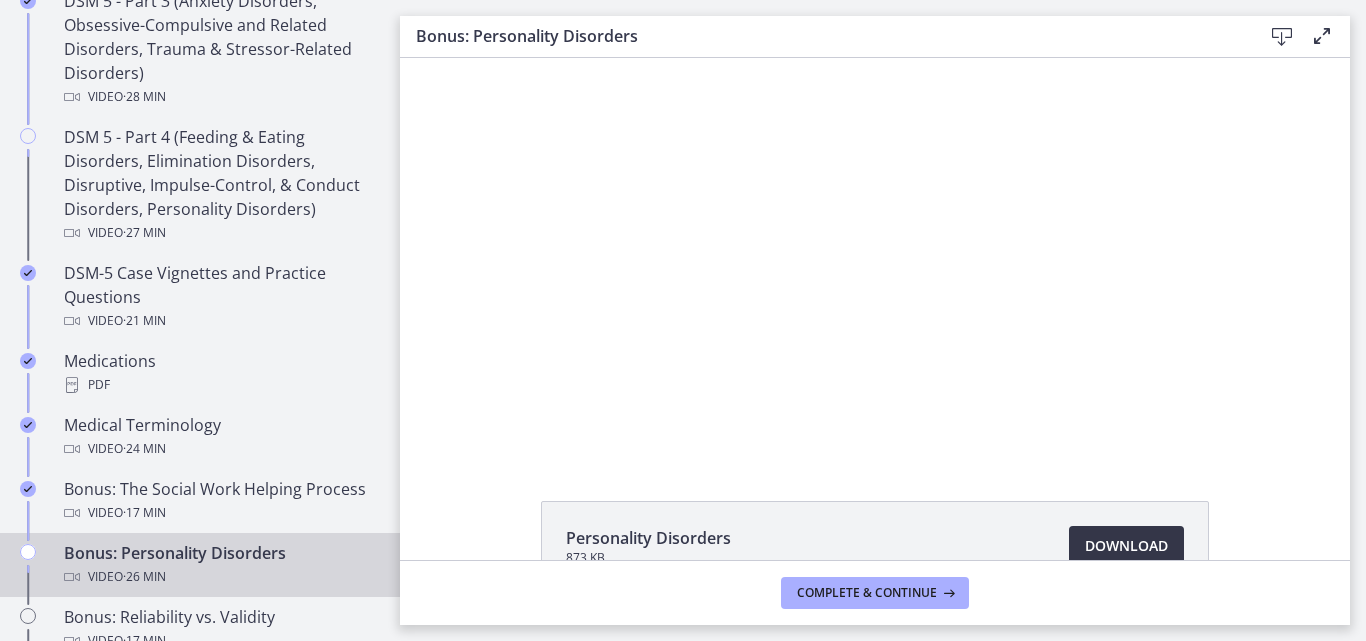 click on "Download
Opens in a new window" at bounding box center [1126, 546] 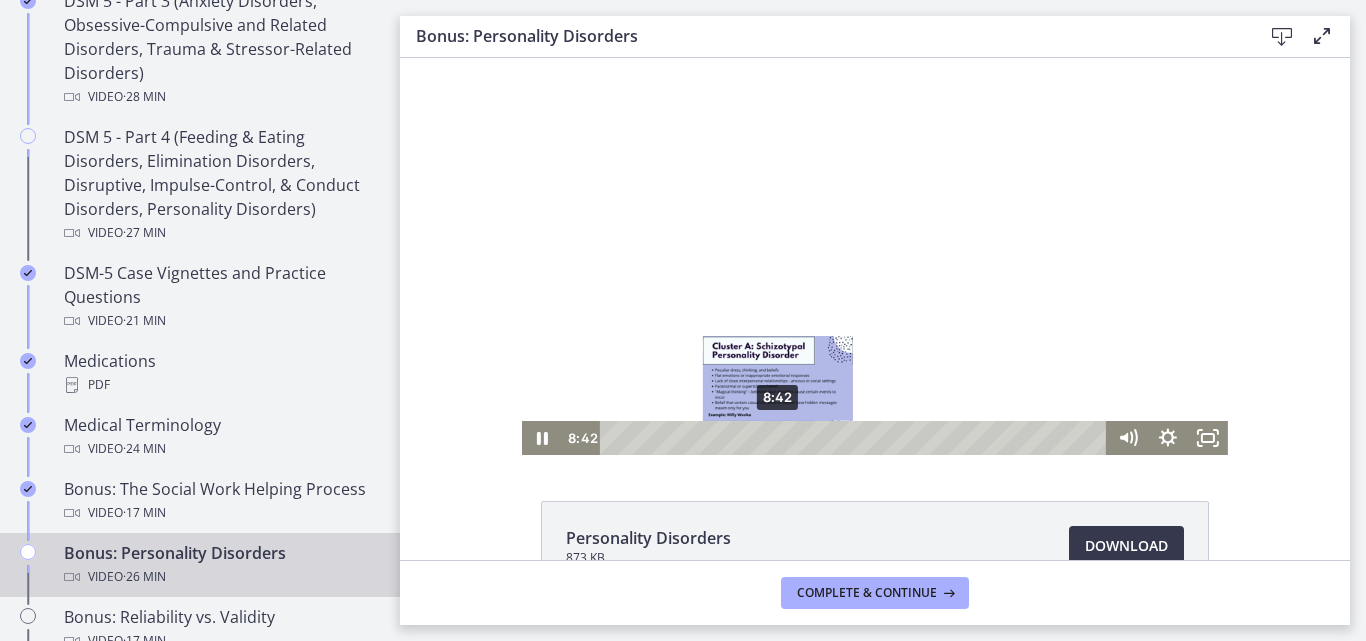 click at bounding box center (777, 437) 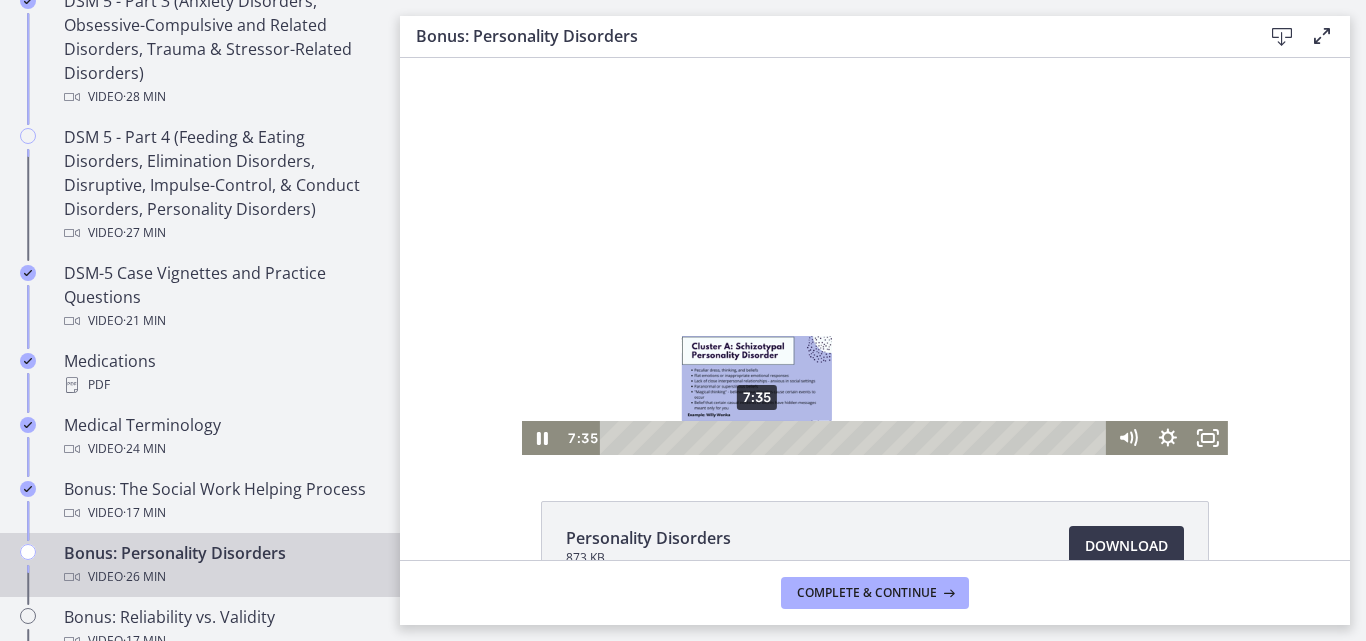 click on "7:35" at bounding box center [856, 438] 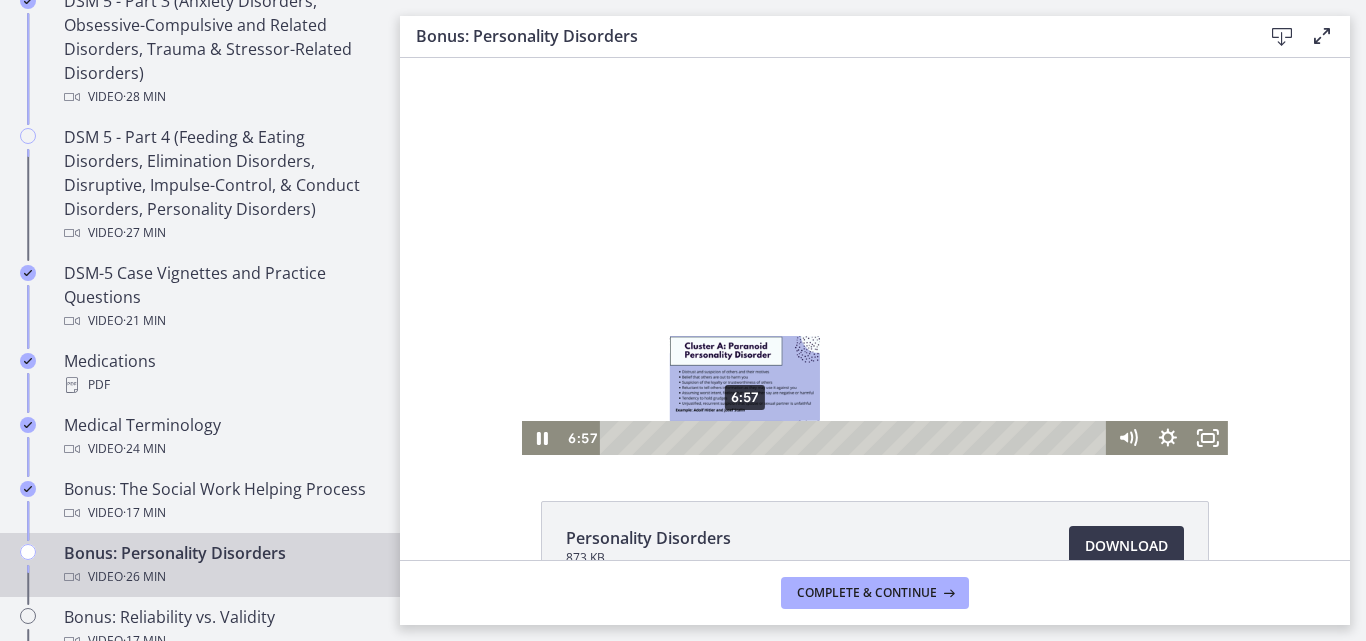 click on "6:57" at bounding box center (856, 438) 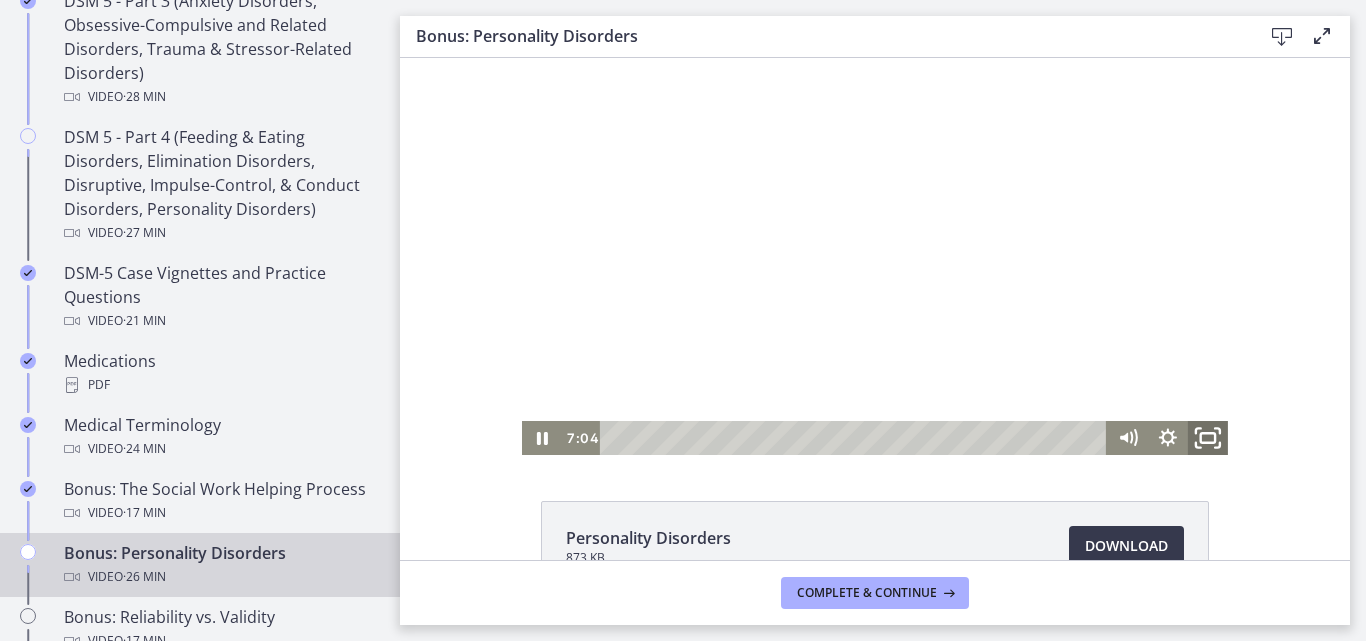 click 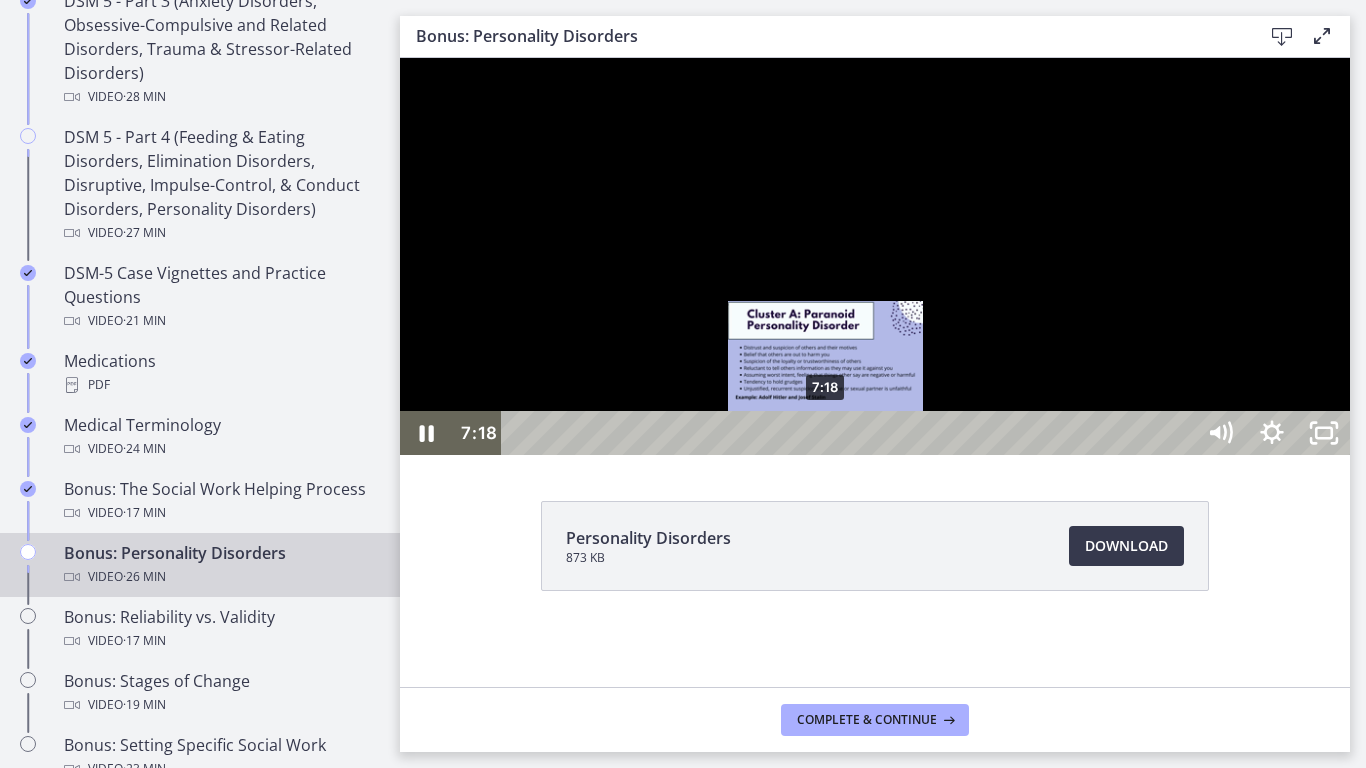 click on "7:18" at bounding box center [851, 433] 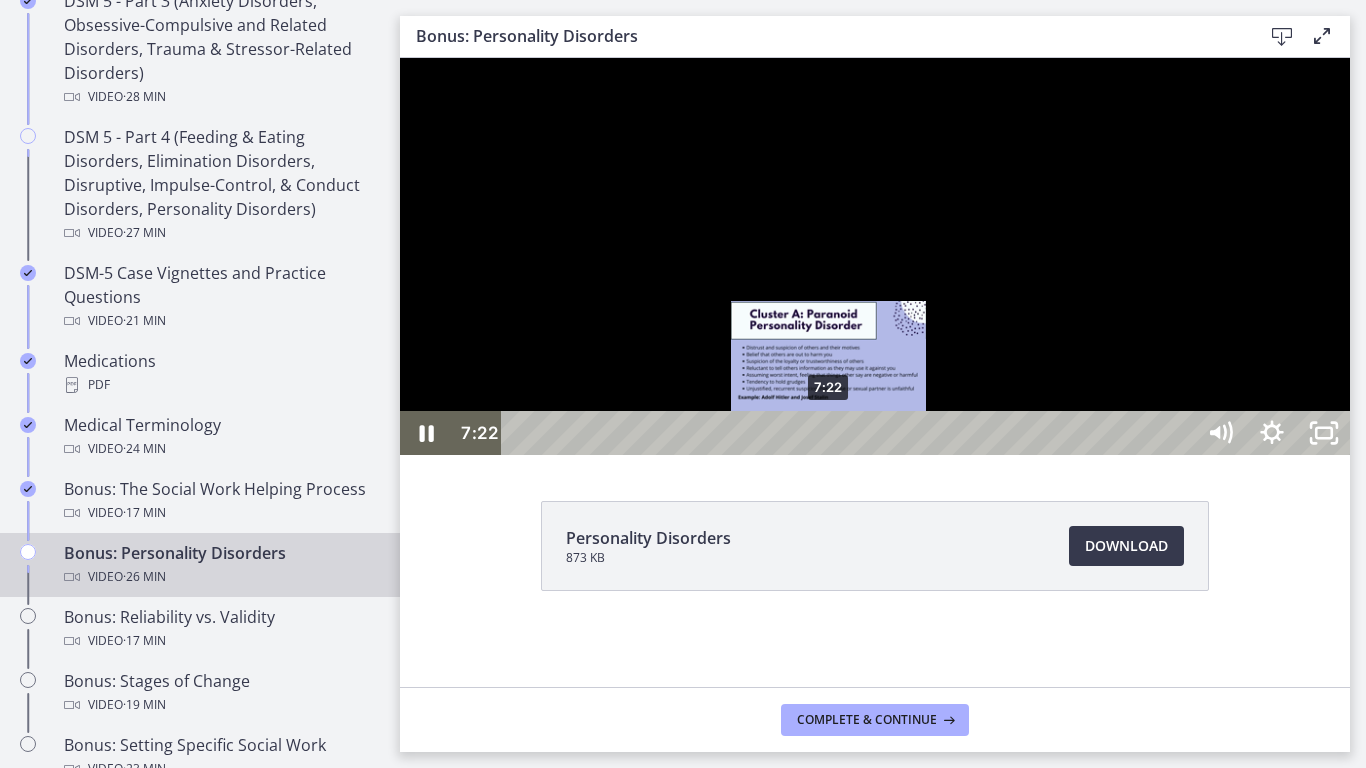 click at bounding box center [828, 433] 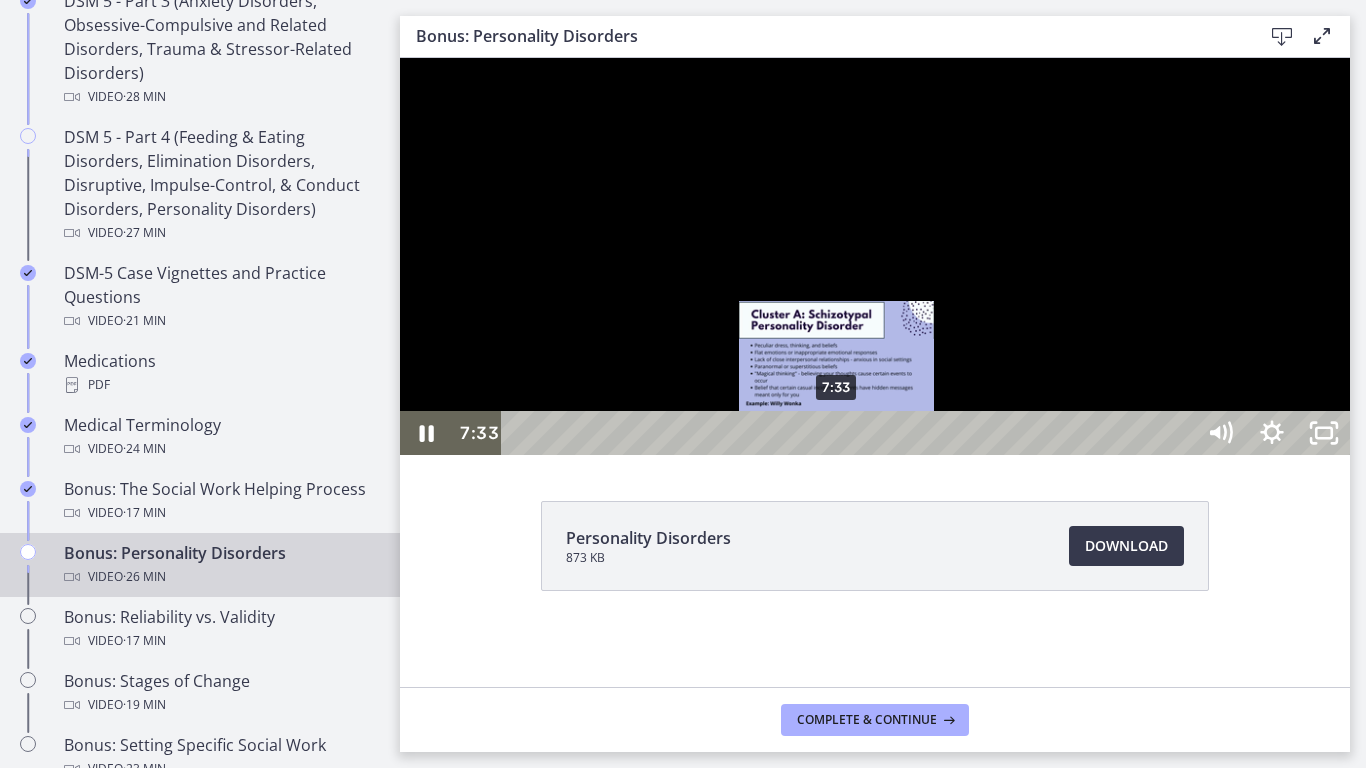 click on "7:33" at bounding box center [851, 433] 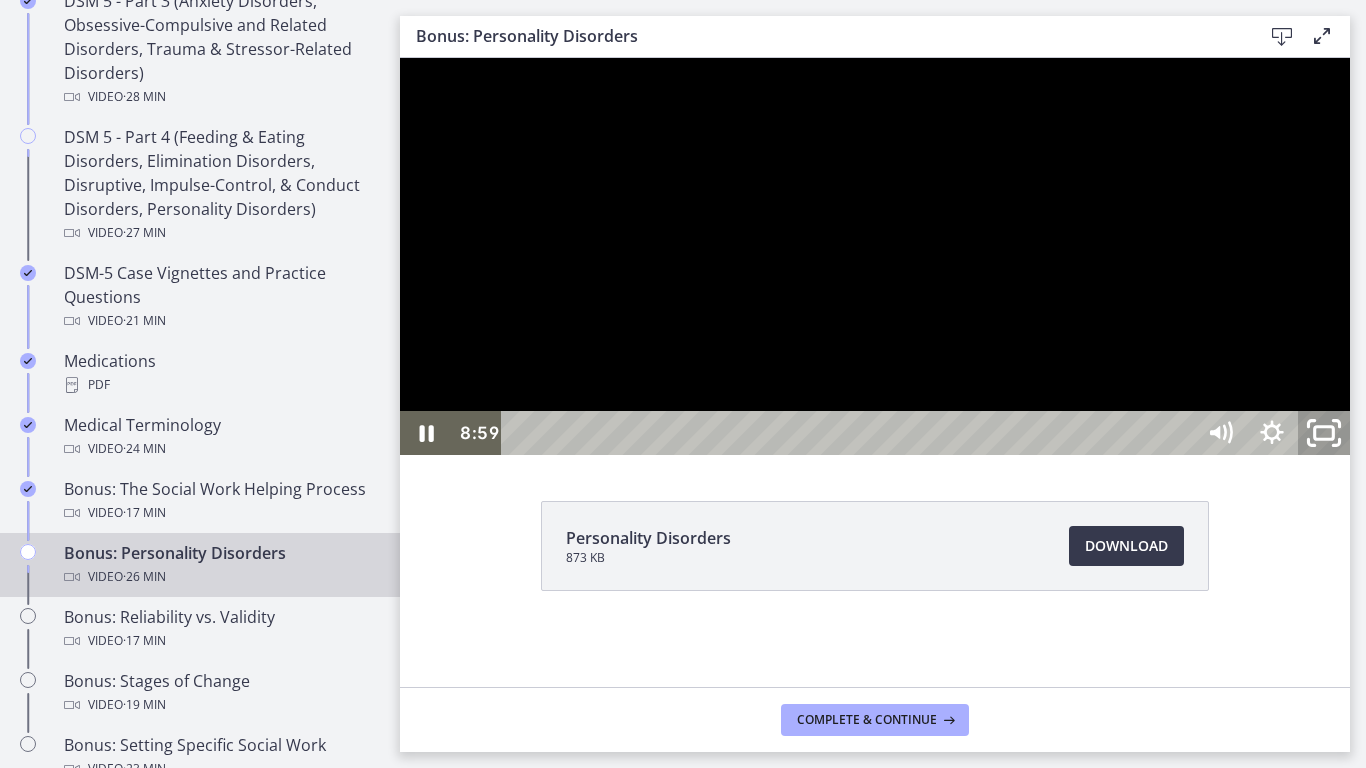 click 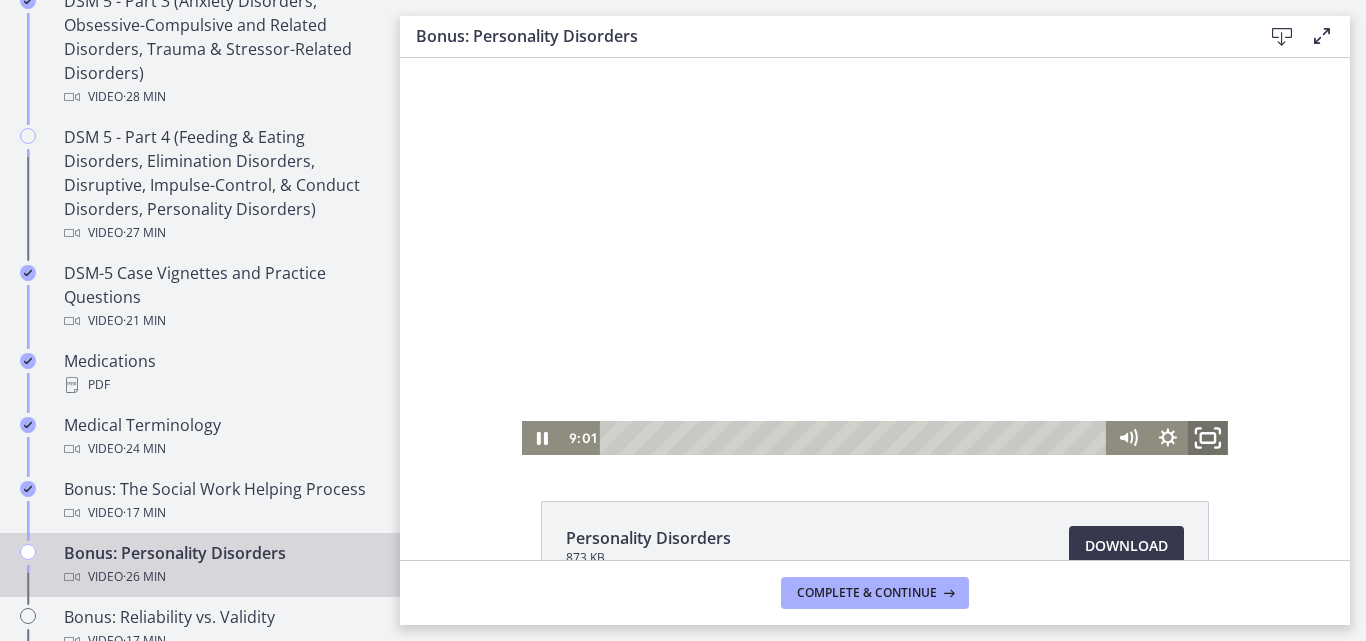 click 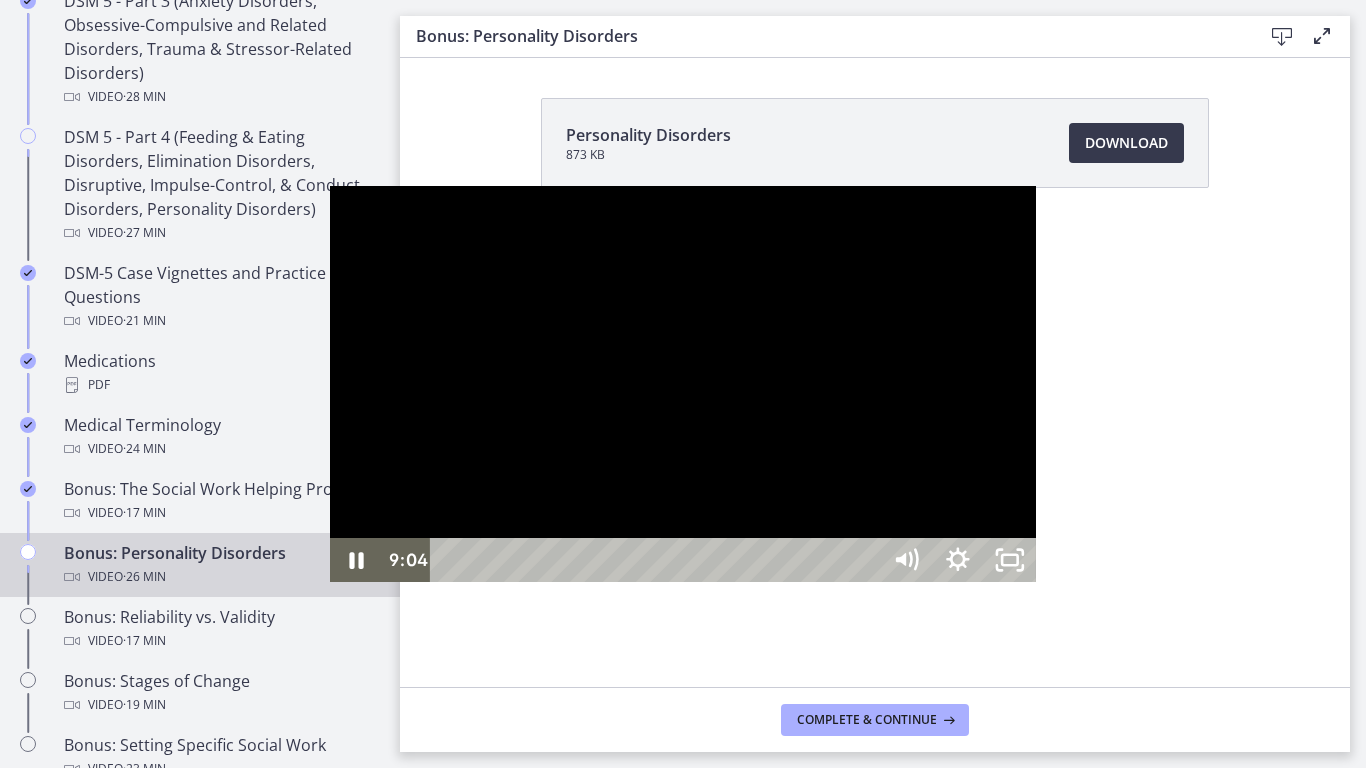 click at bounding box center [683, 384] 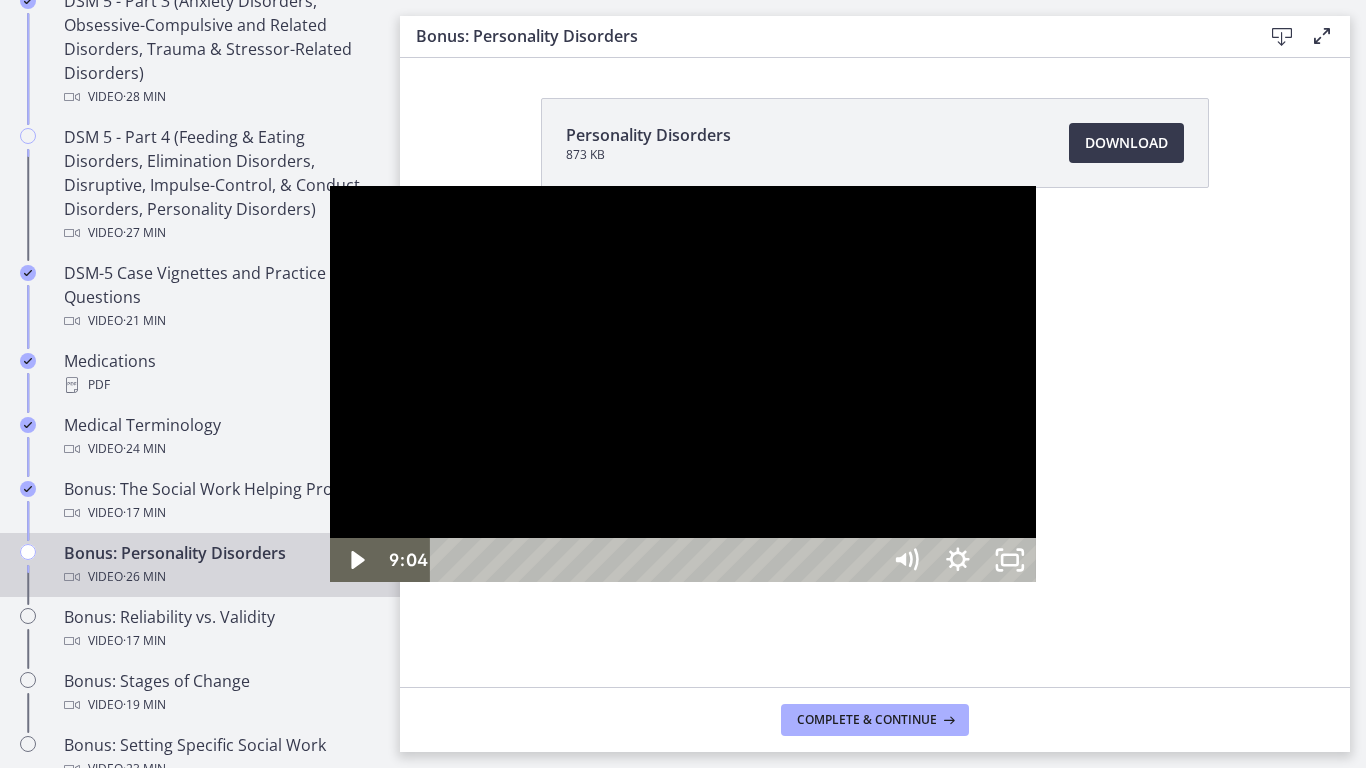 click at bounding box center [683, 384] 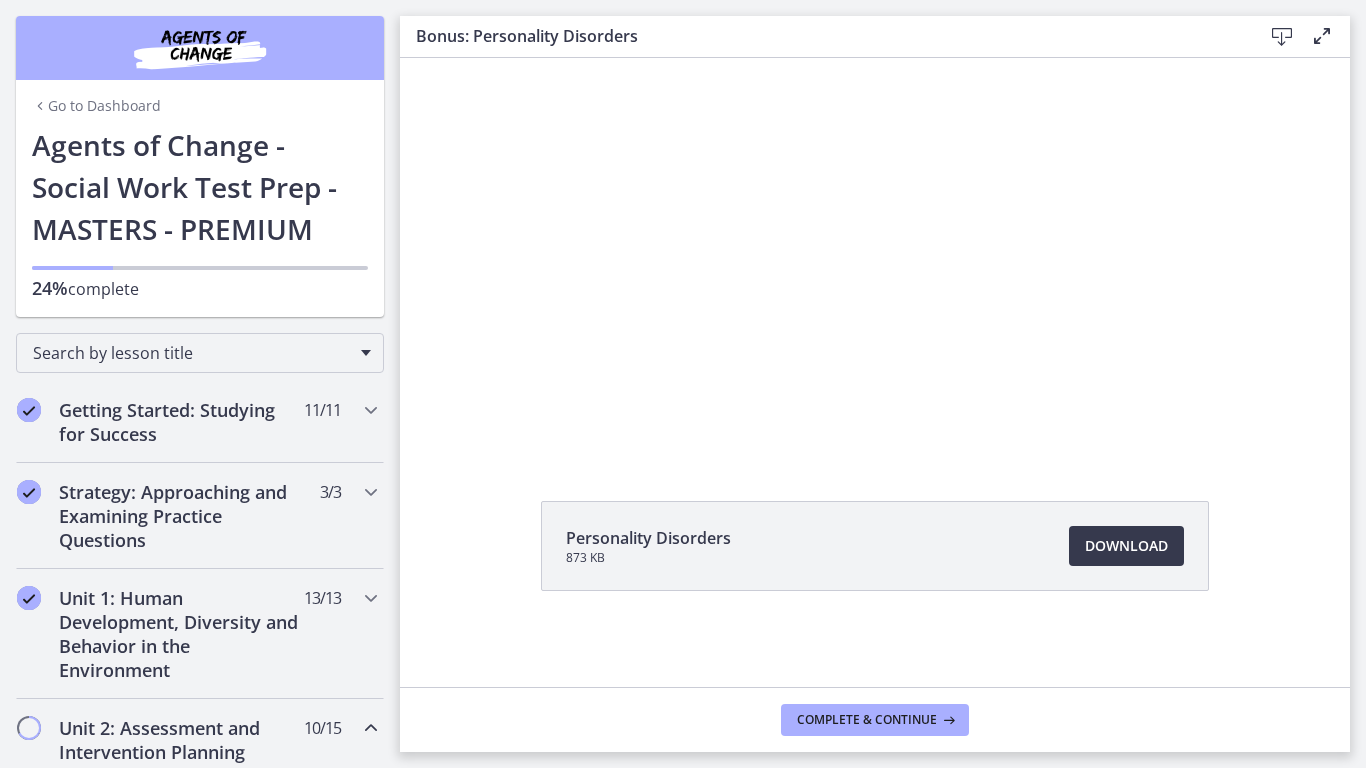 scroll, scrollTop: 0, scrollLeft: 0, axis: both 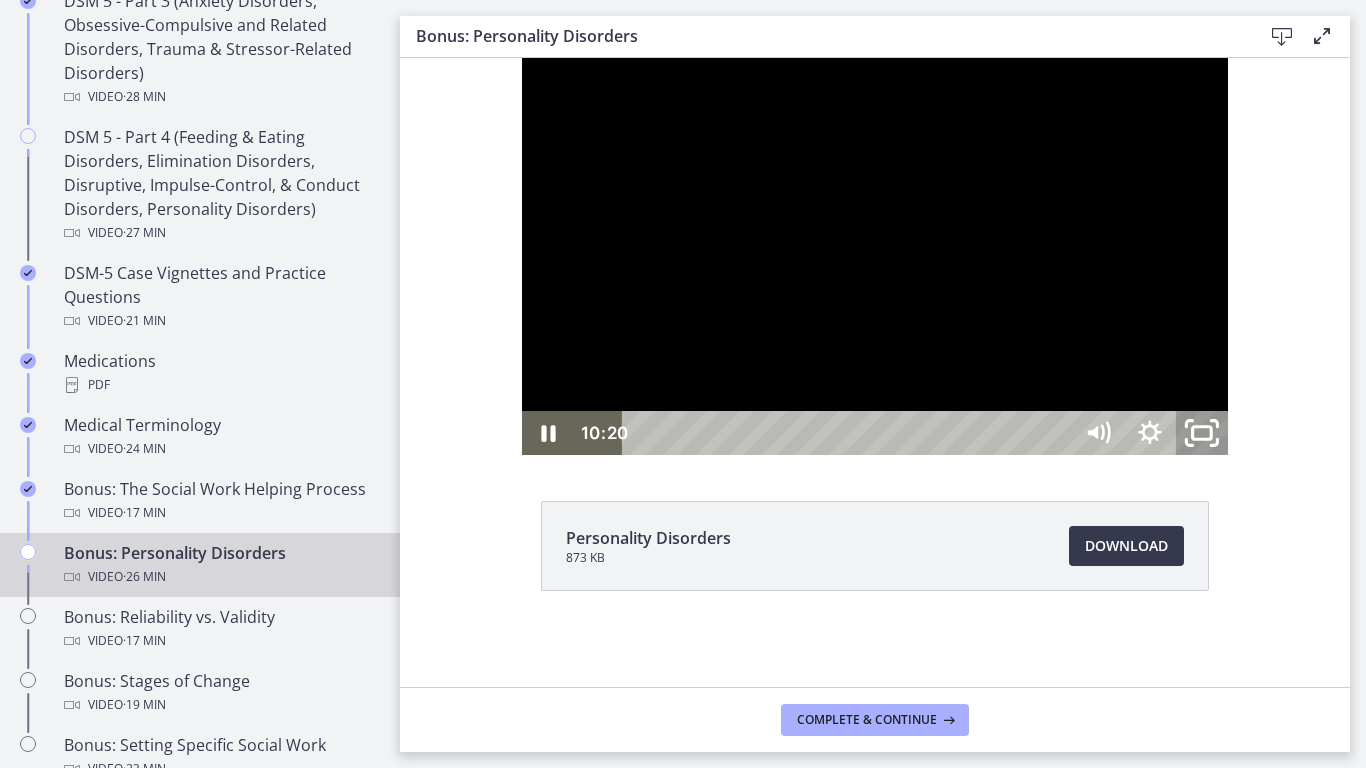 click 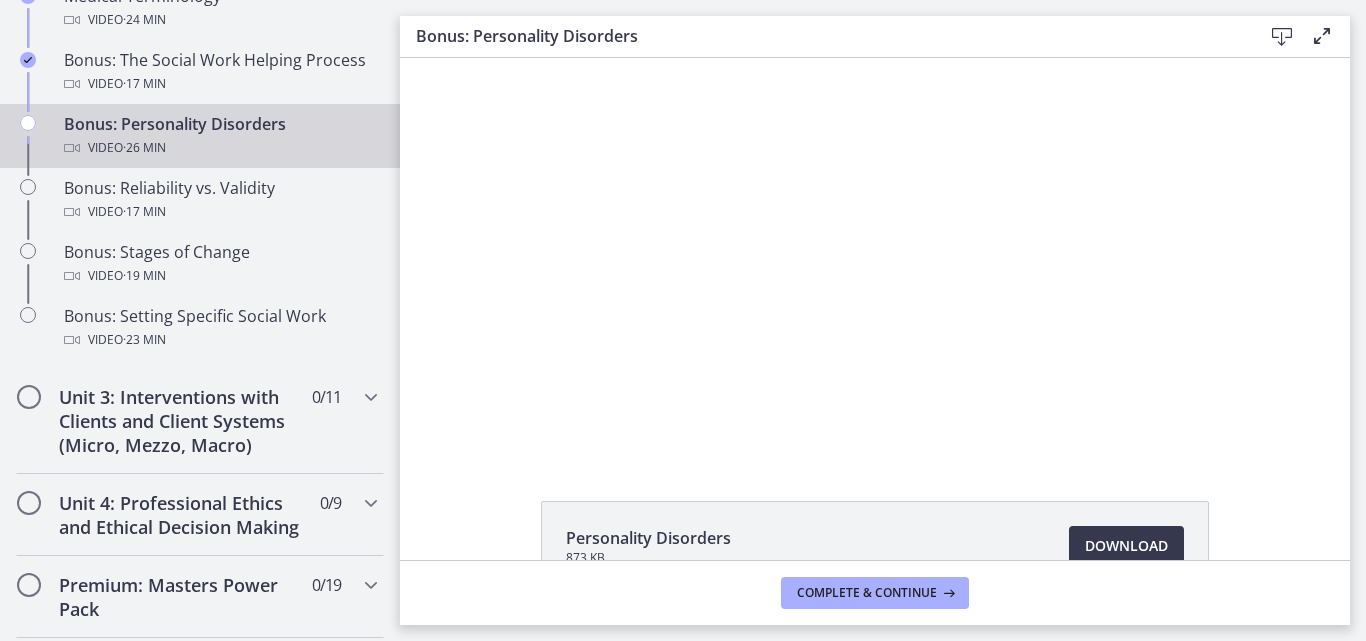 scroll, scrollTop: 1640, scrollLeft: 0, axis: vertical 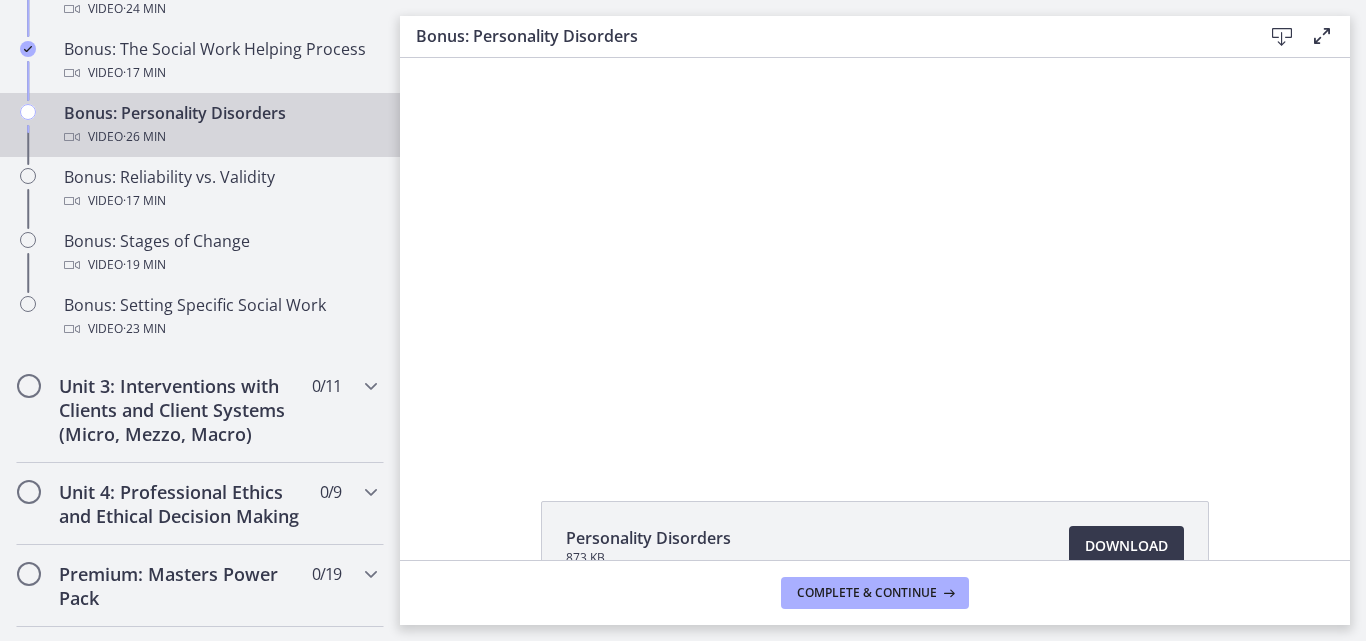 type 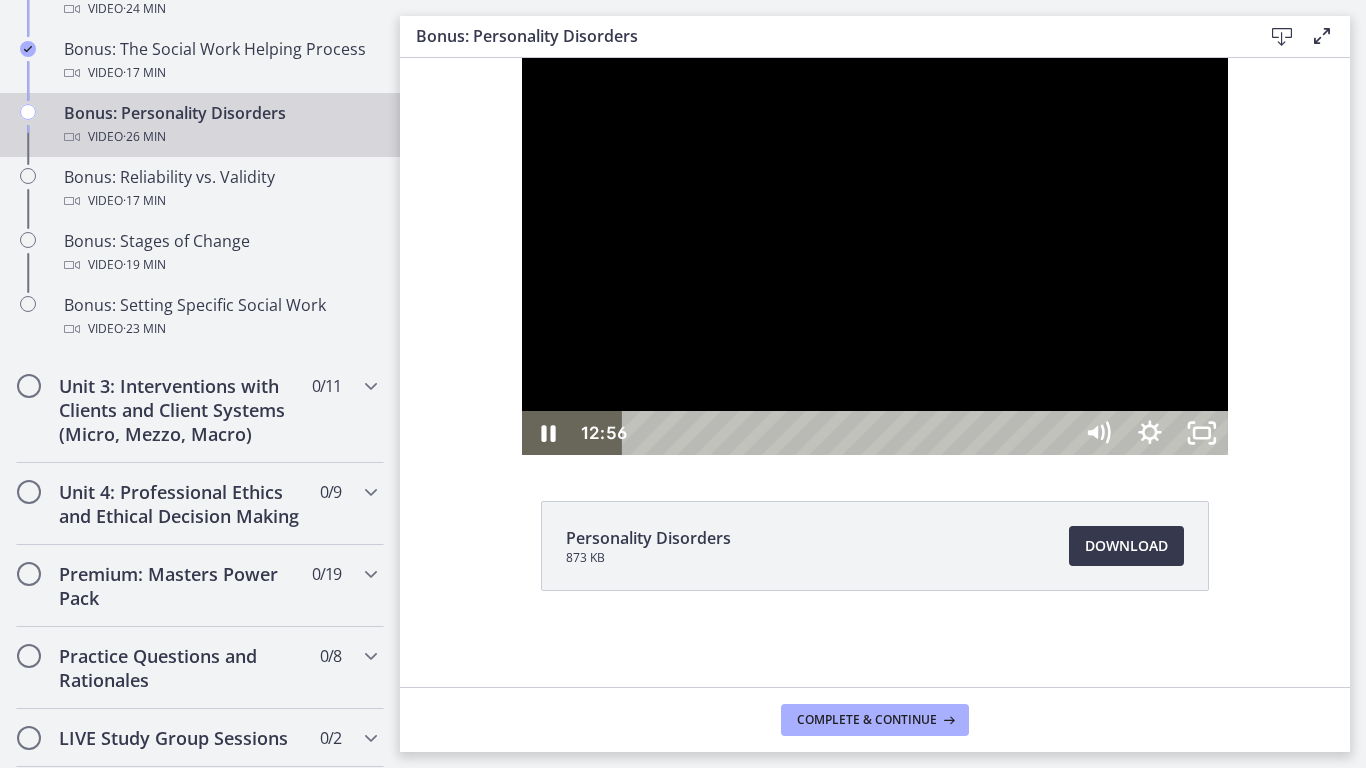 click at bounding box center [1202, 433] 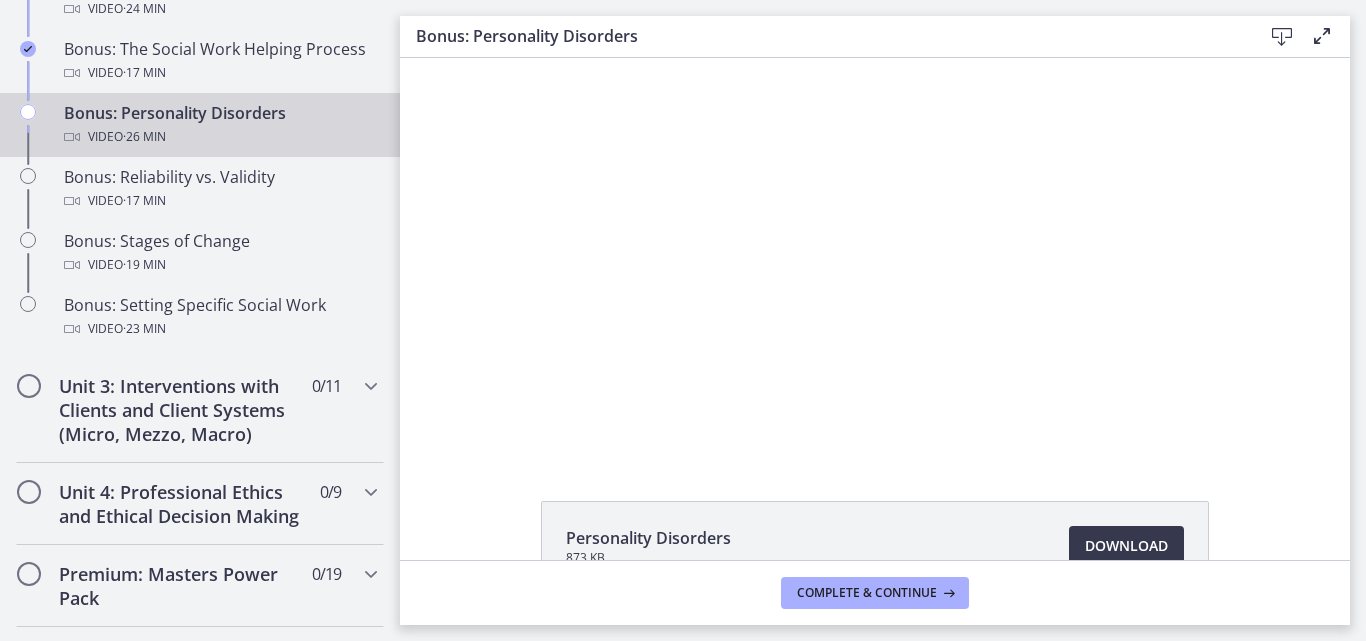 click at bounding box center (1330, 438) 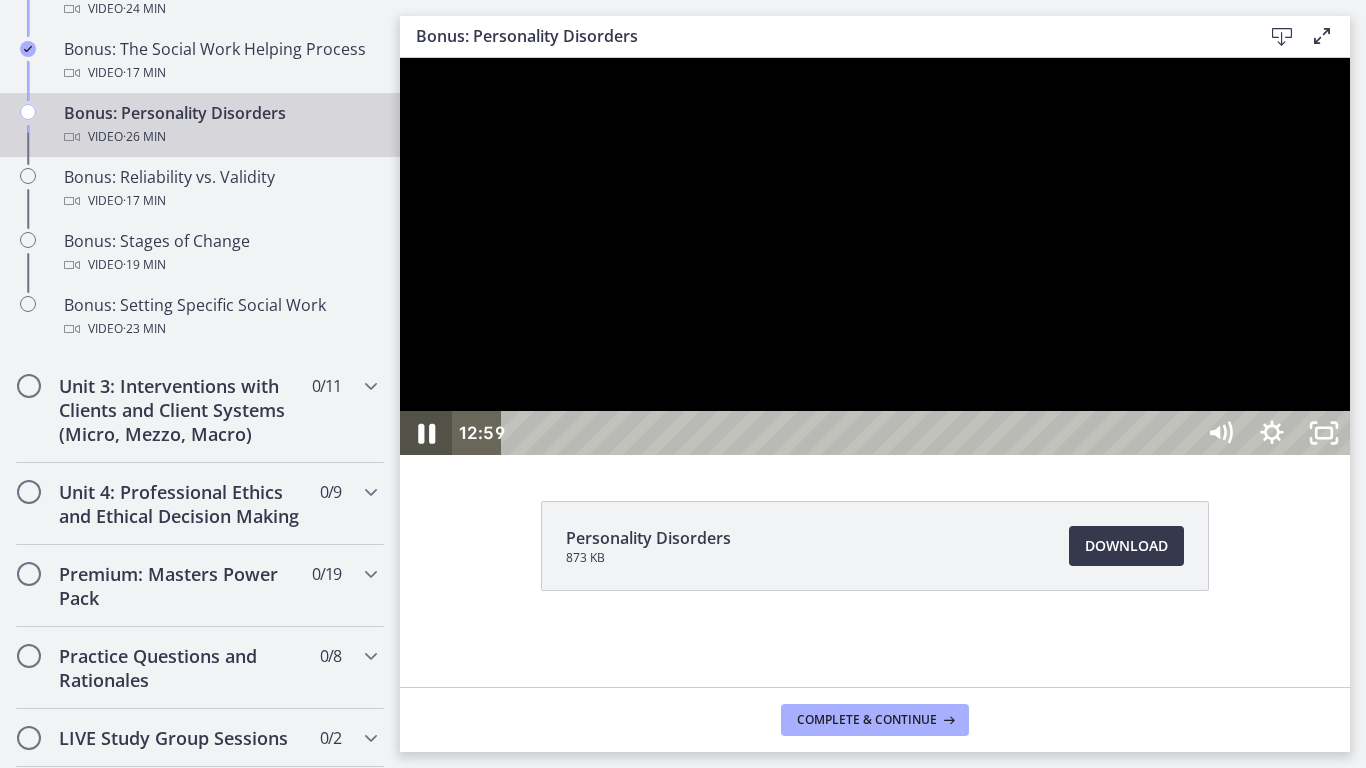 click 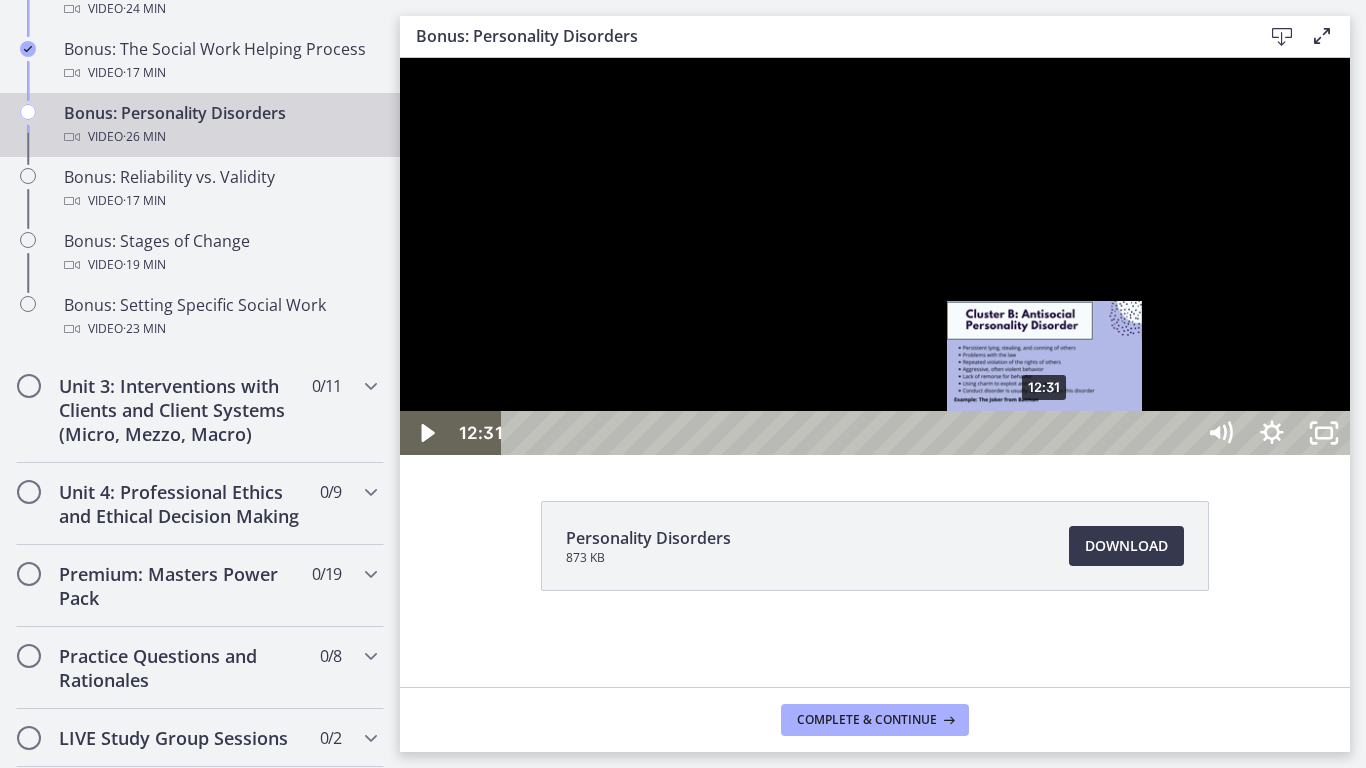 click on "12:31" at bounding box center (851, 433) 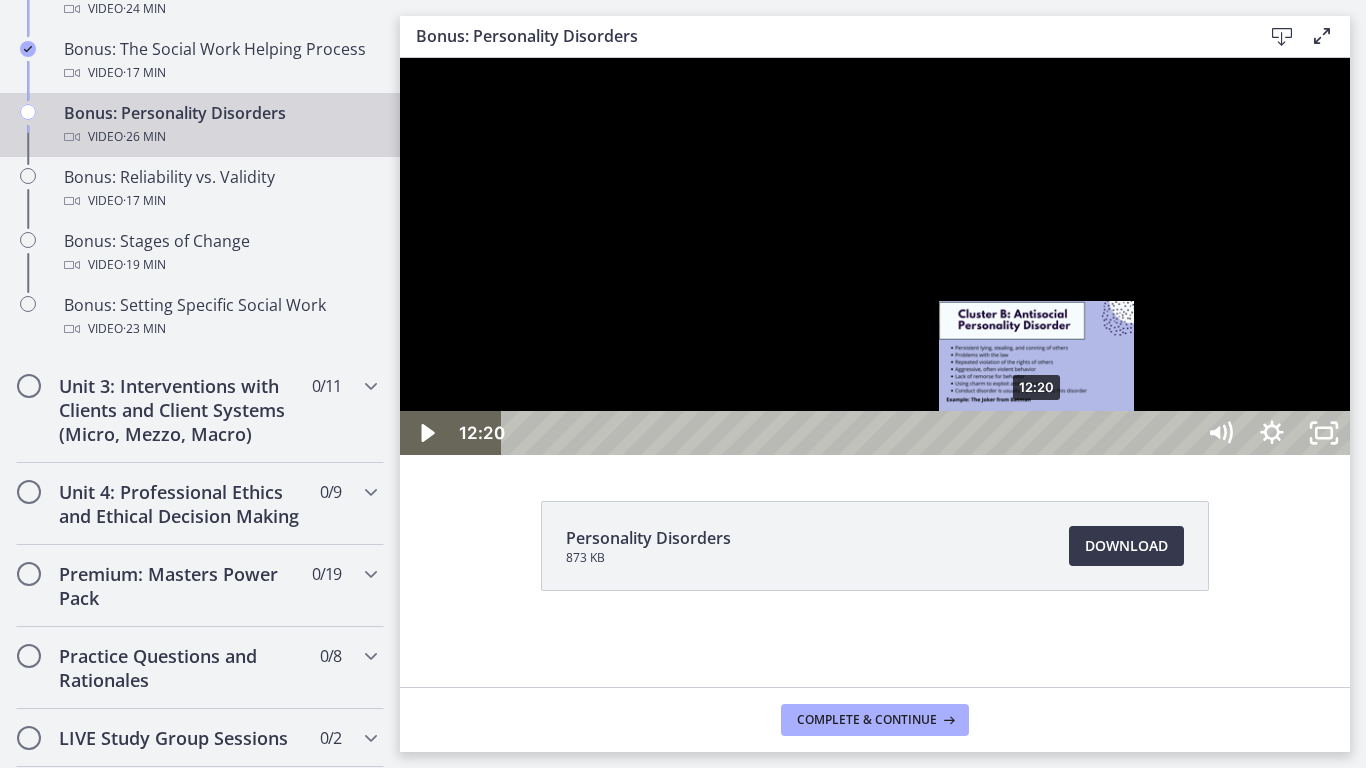 click on "12:20" at bounding box center [851, 433] 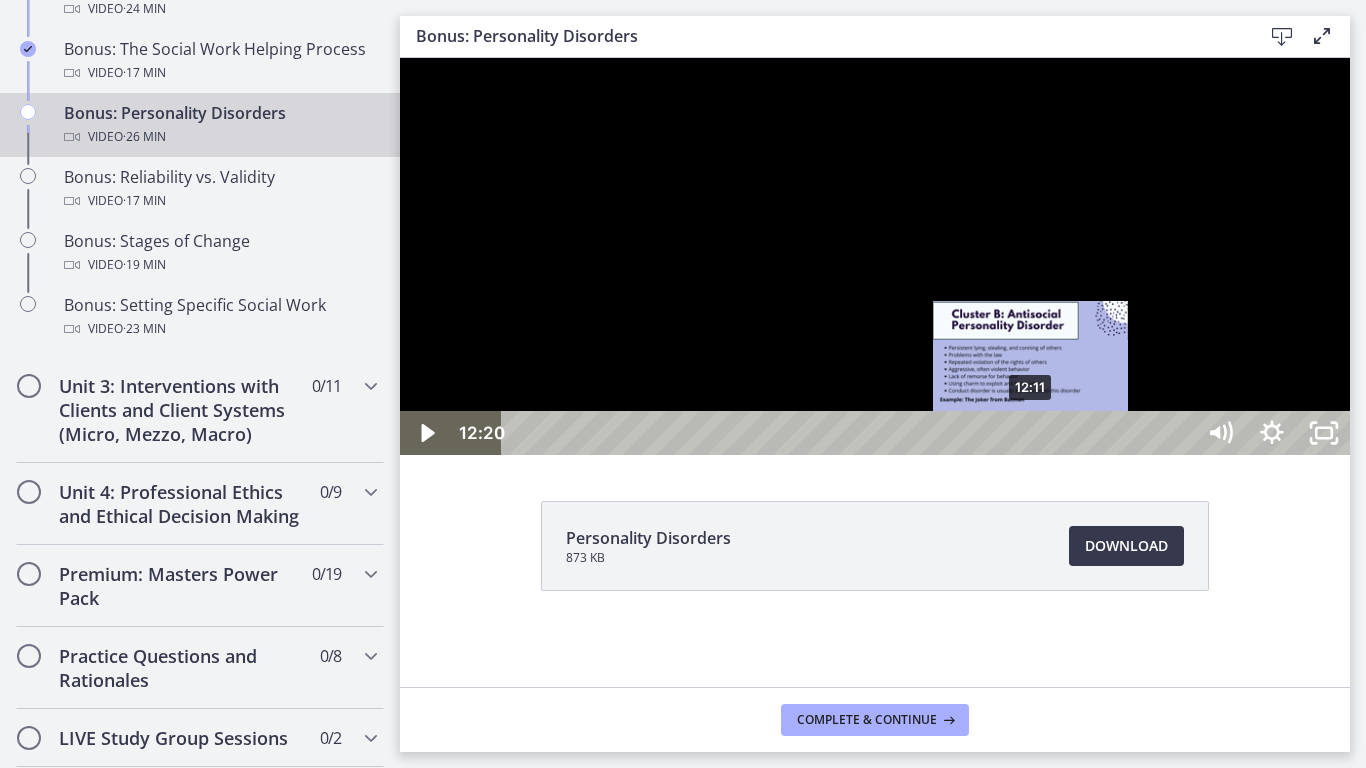 click at bounding box center (1036, 433) 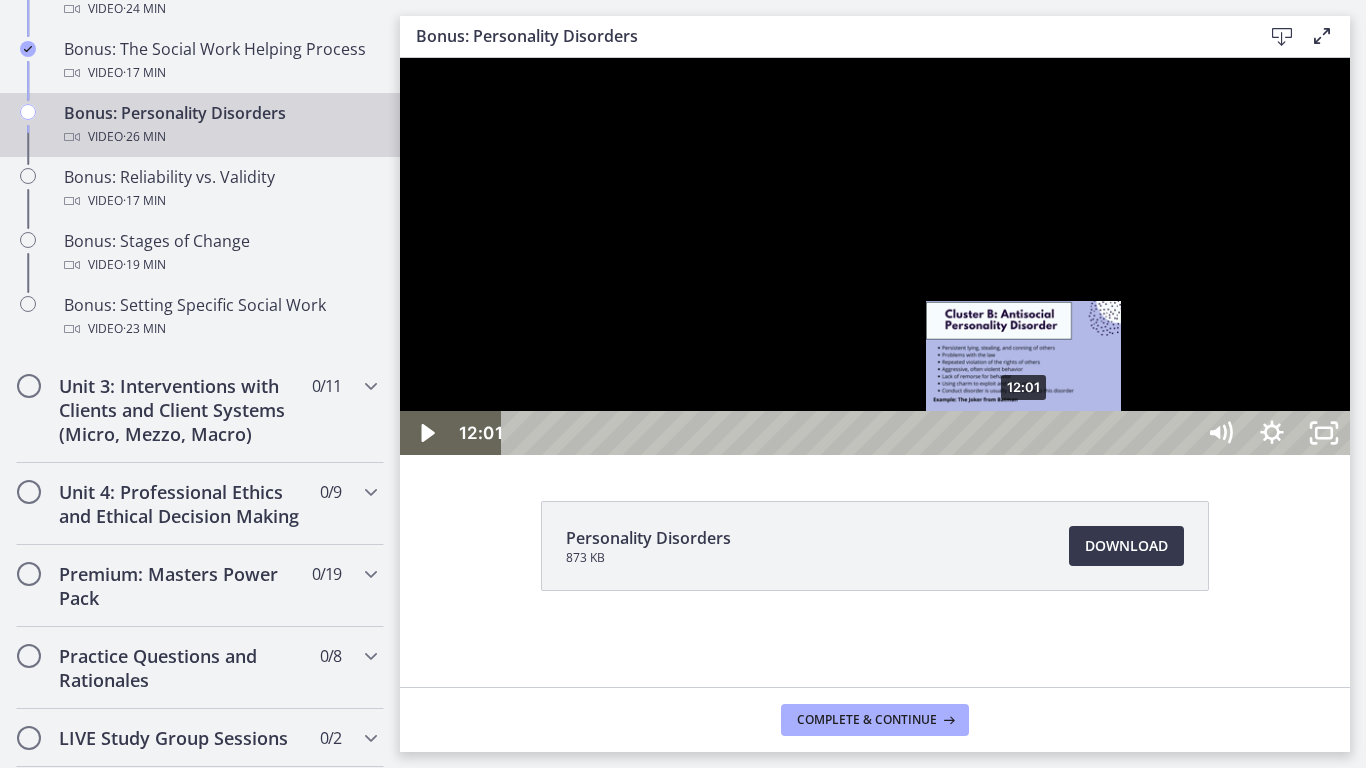 click at bounding box center [1023, 433] 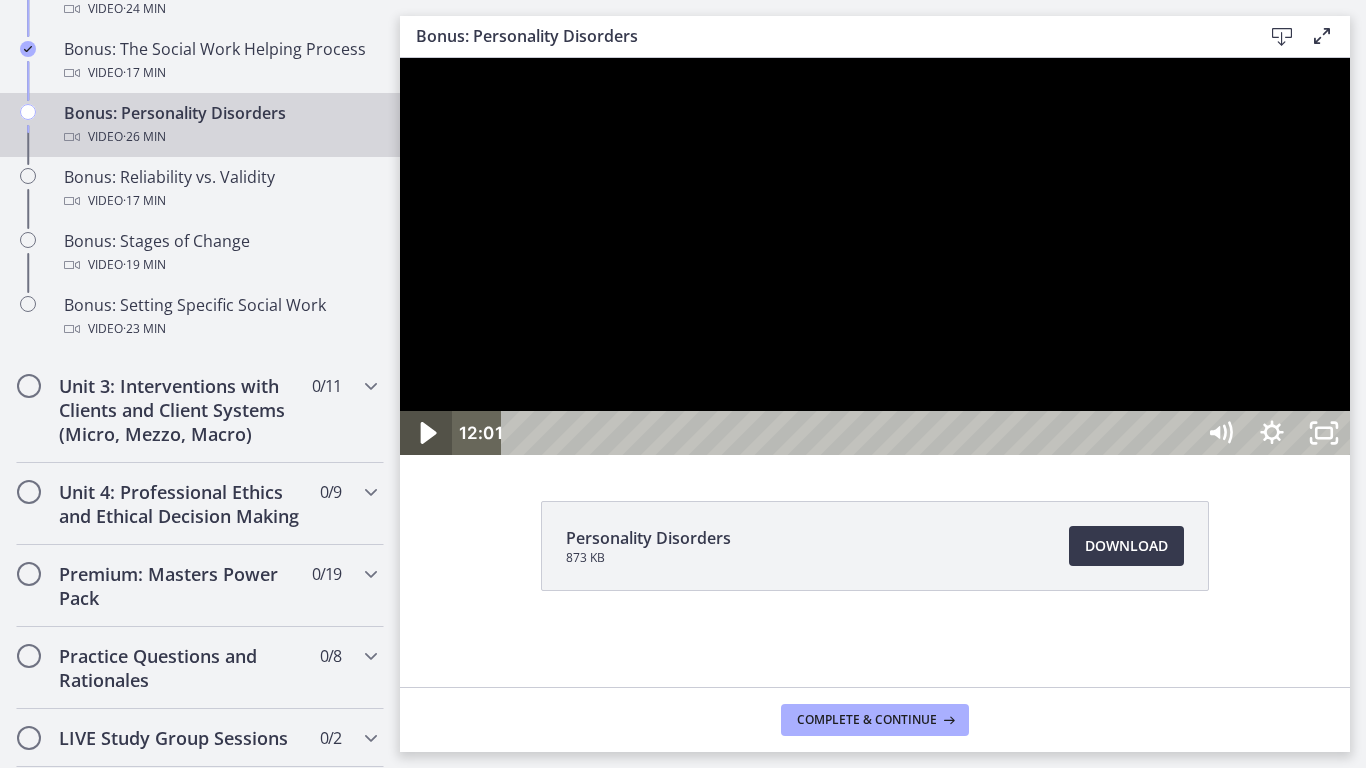 click 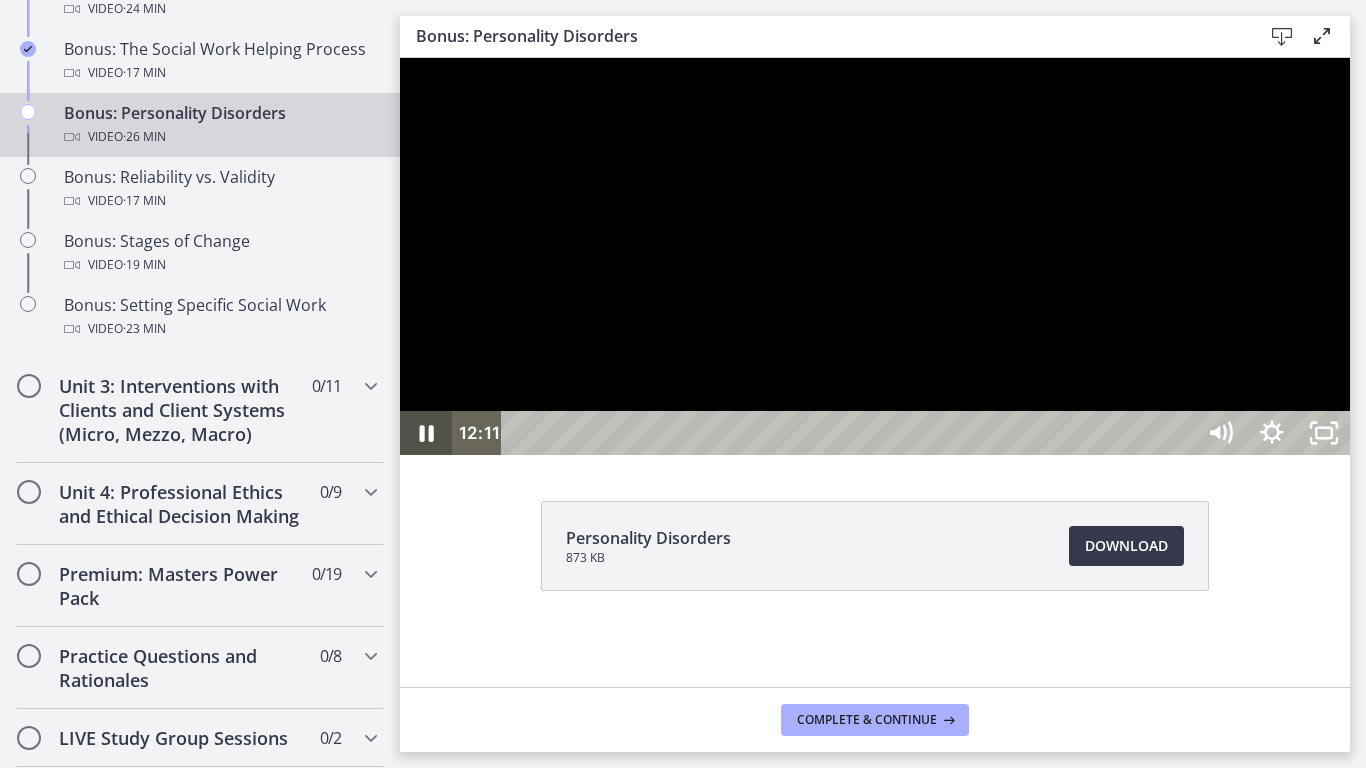 type 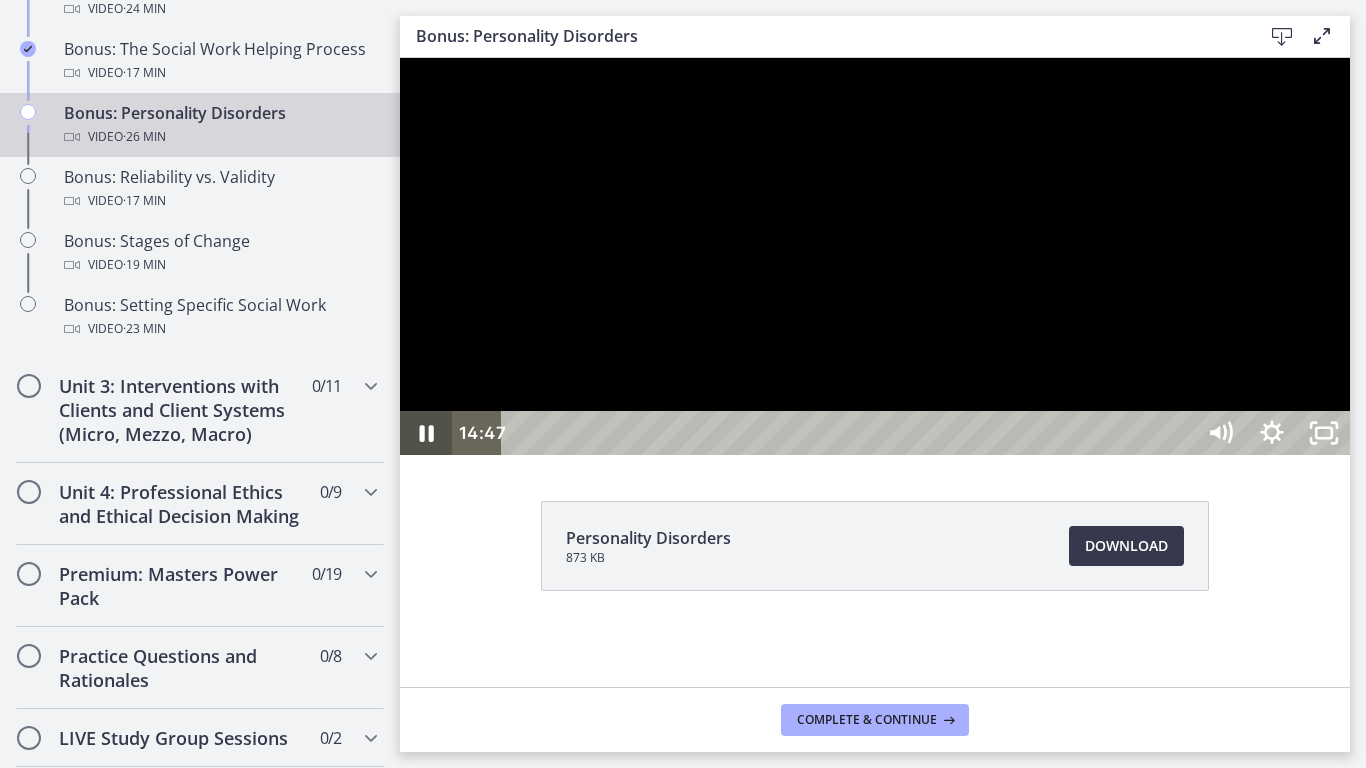 click at bounding box center (426, 433) 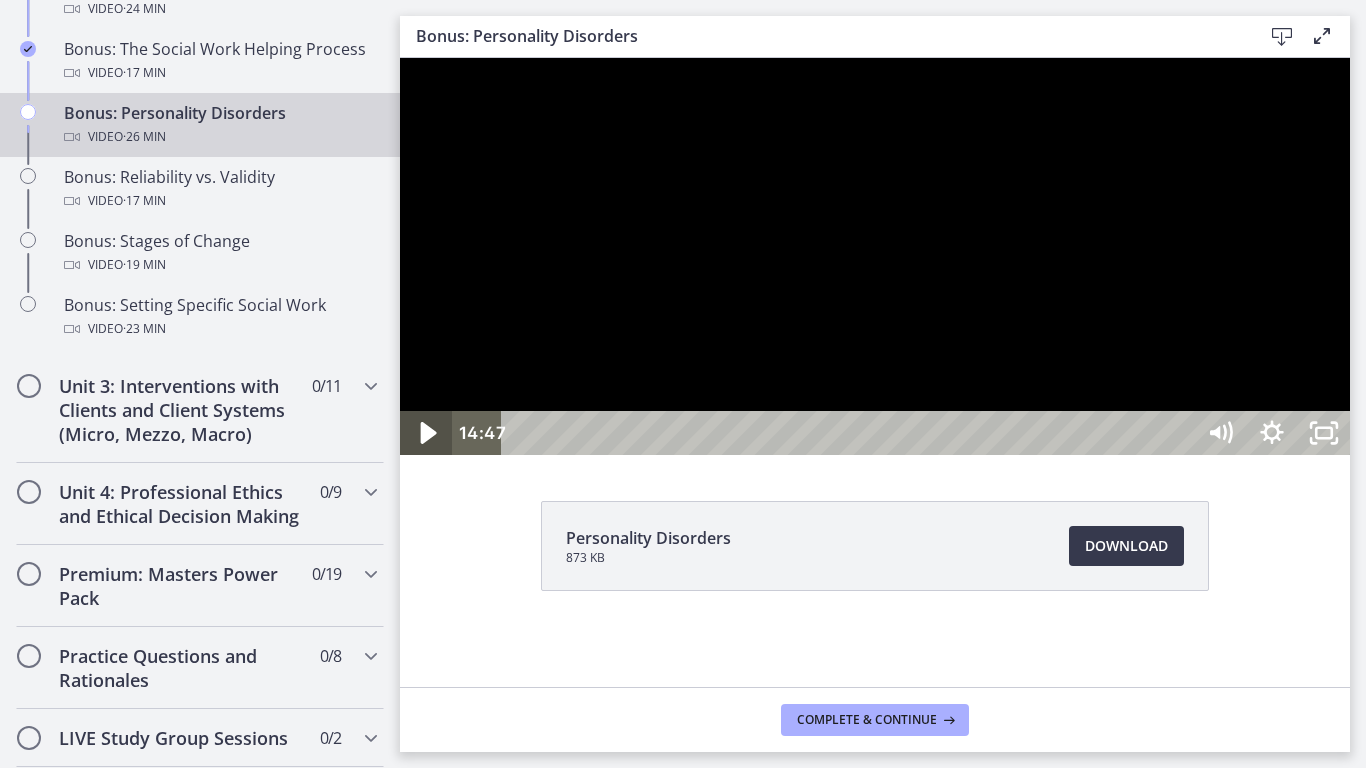 click 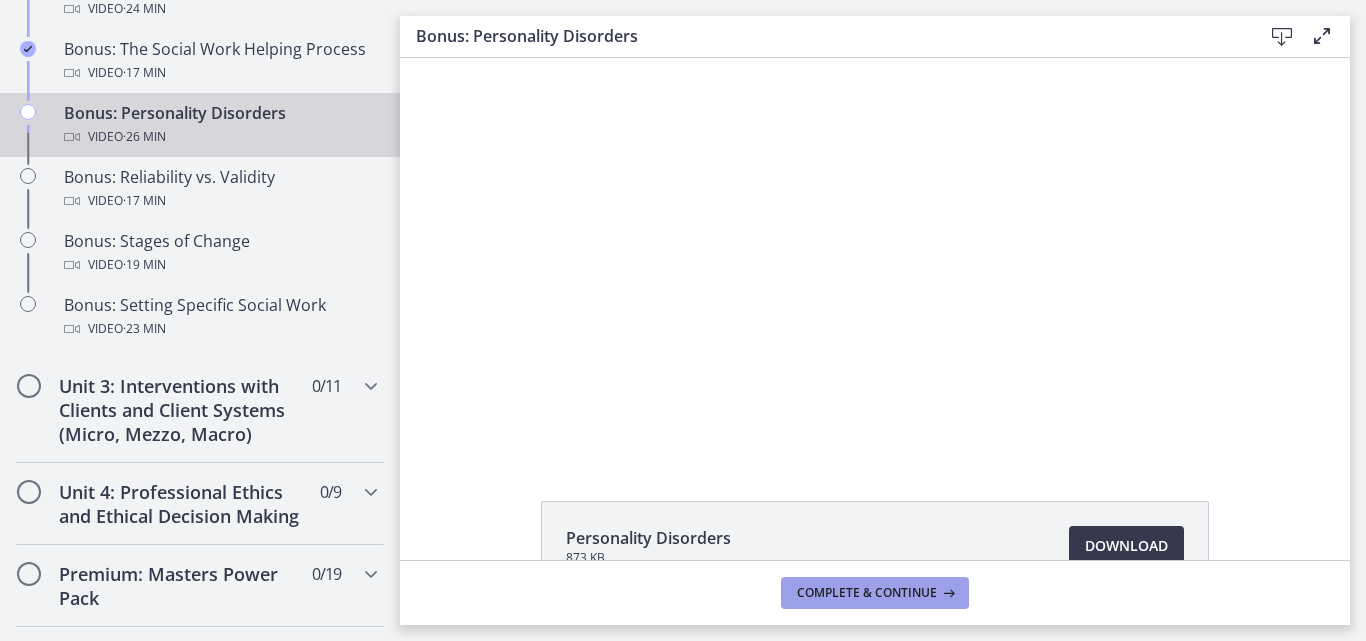 click on "Complete & continue" at bounding box center (867, 593) 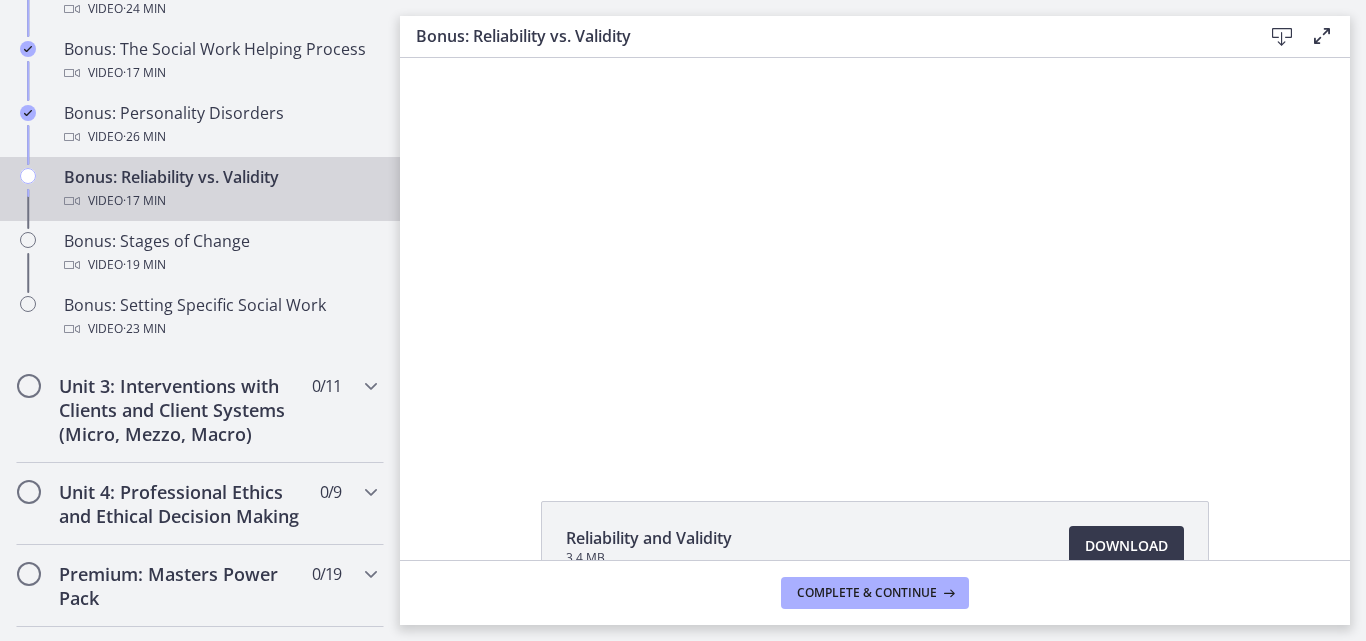 scroll, scrollTop: 0, scrollLeft: 0, axis: both 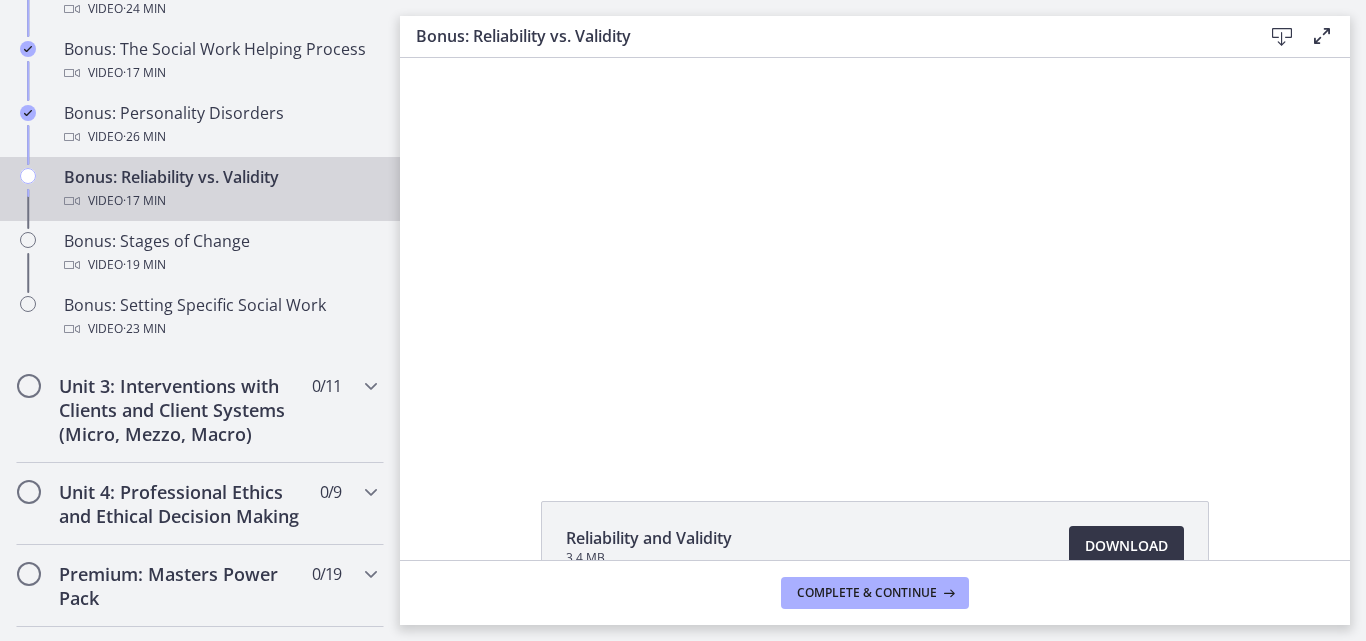 click on "Download
Opens in a new window" at bounding box center [1126, 546] 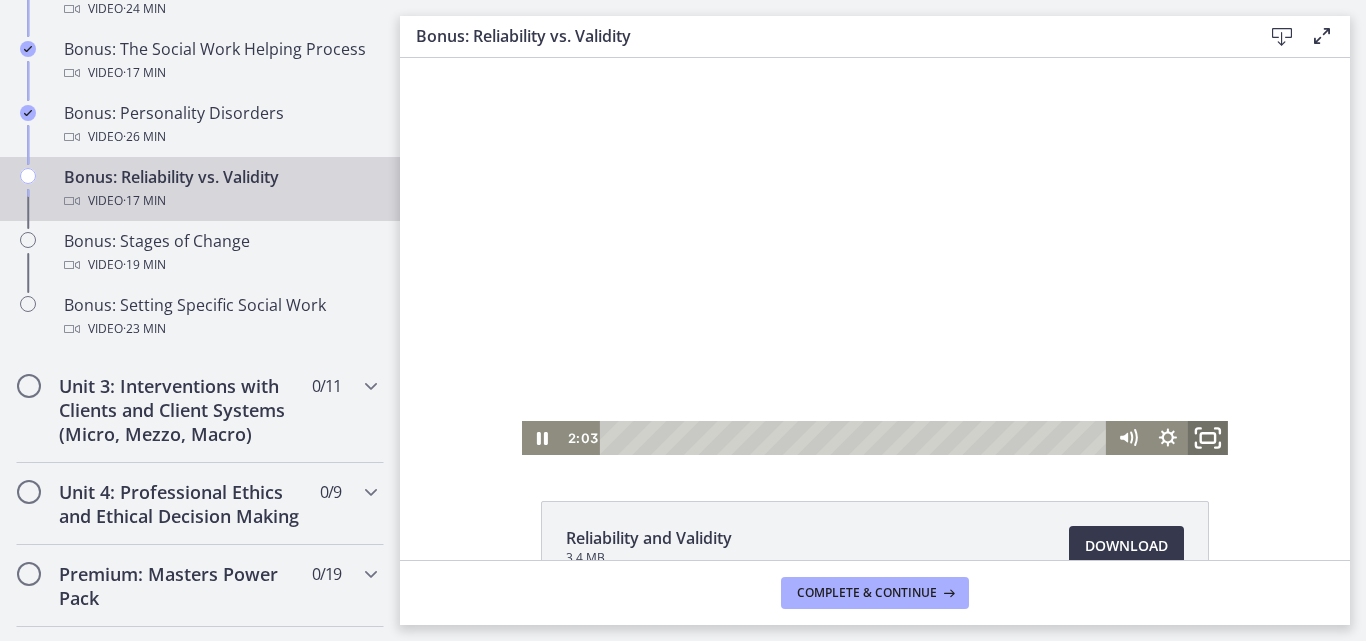 click 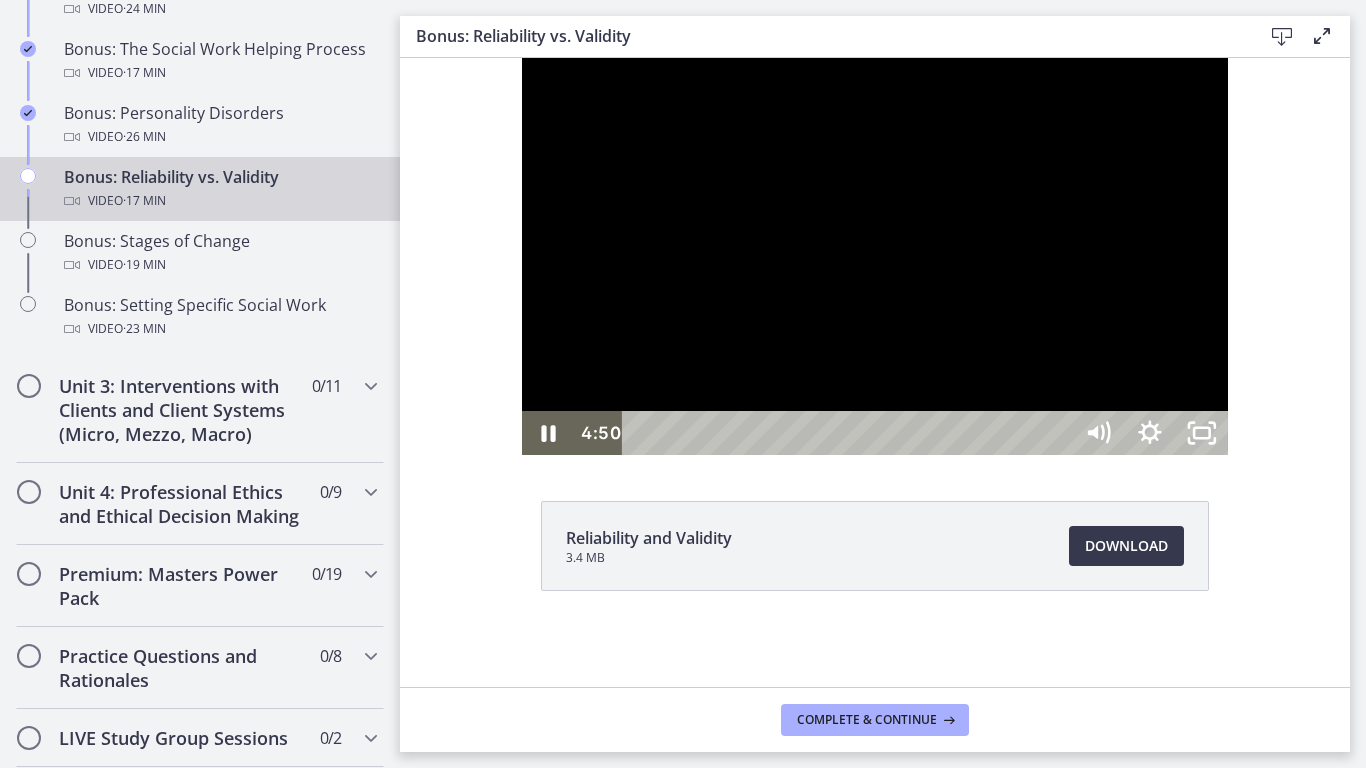 type 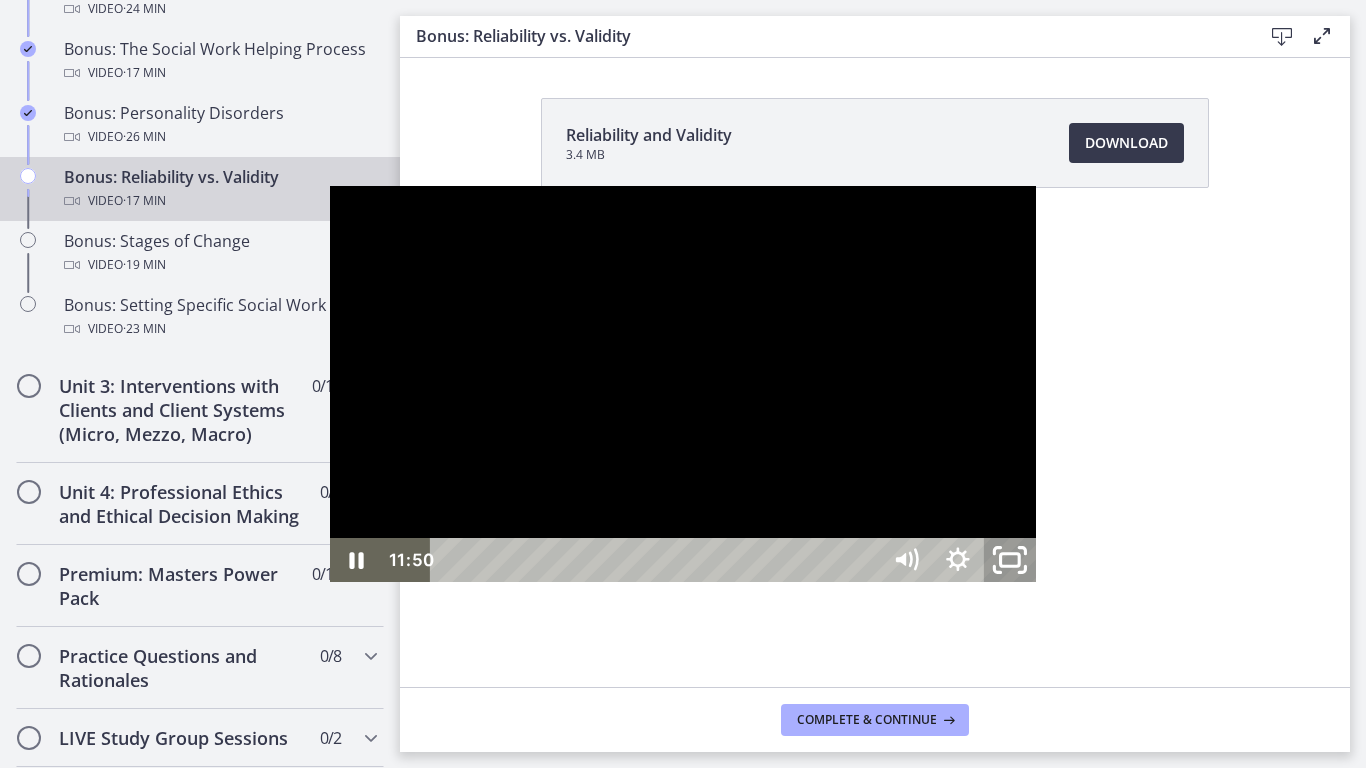 click 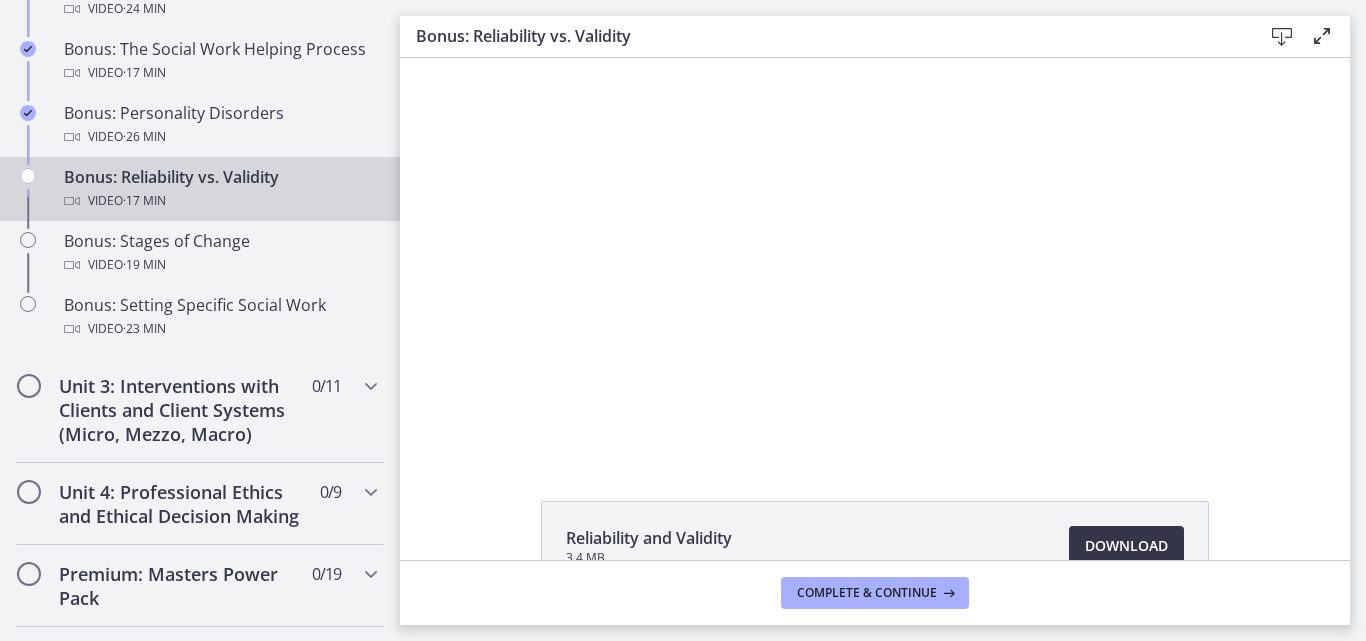 click on "Download
Opens in a new window" at bounding box center [1126, 546] 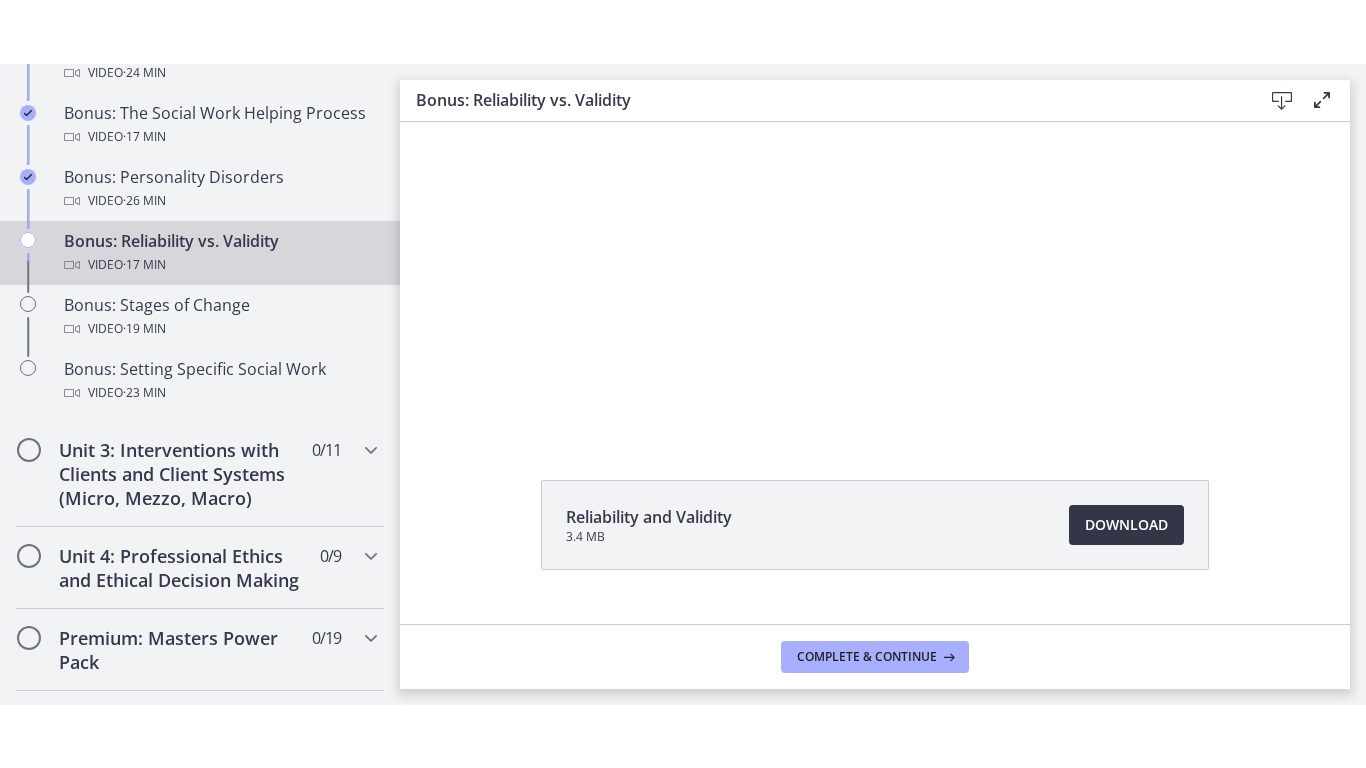 scroll, scrollTop: 127, scrollLeft: 0, axis: vertical 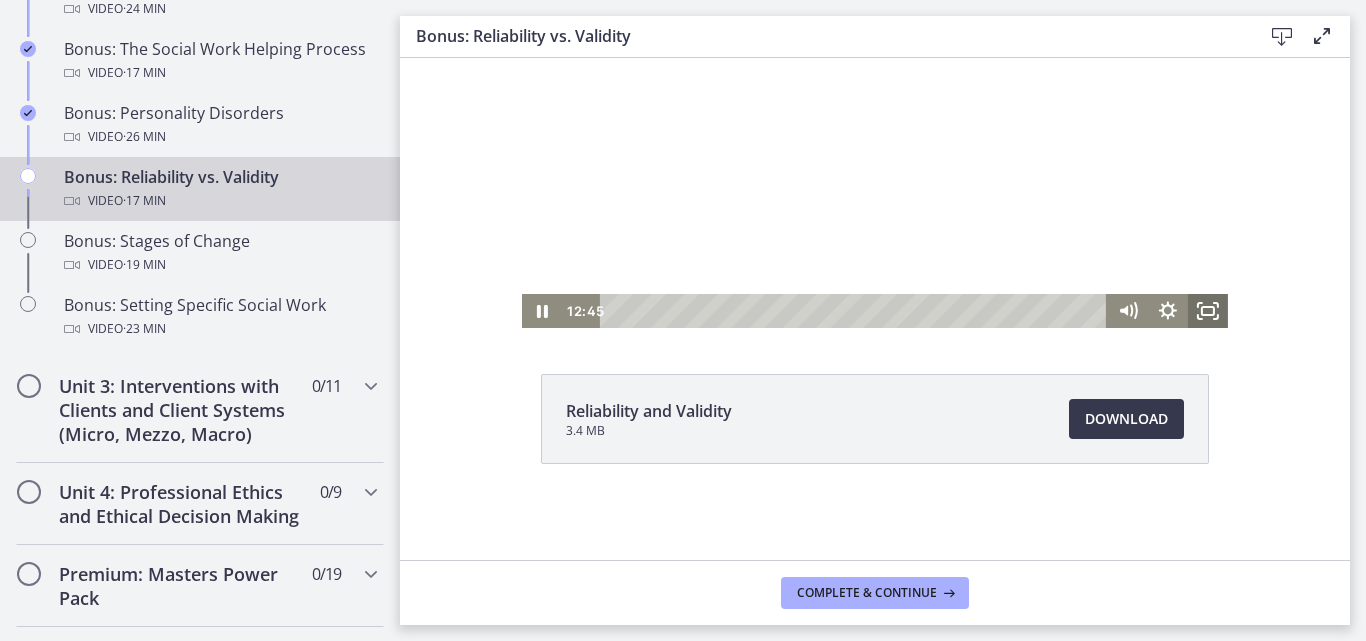 click 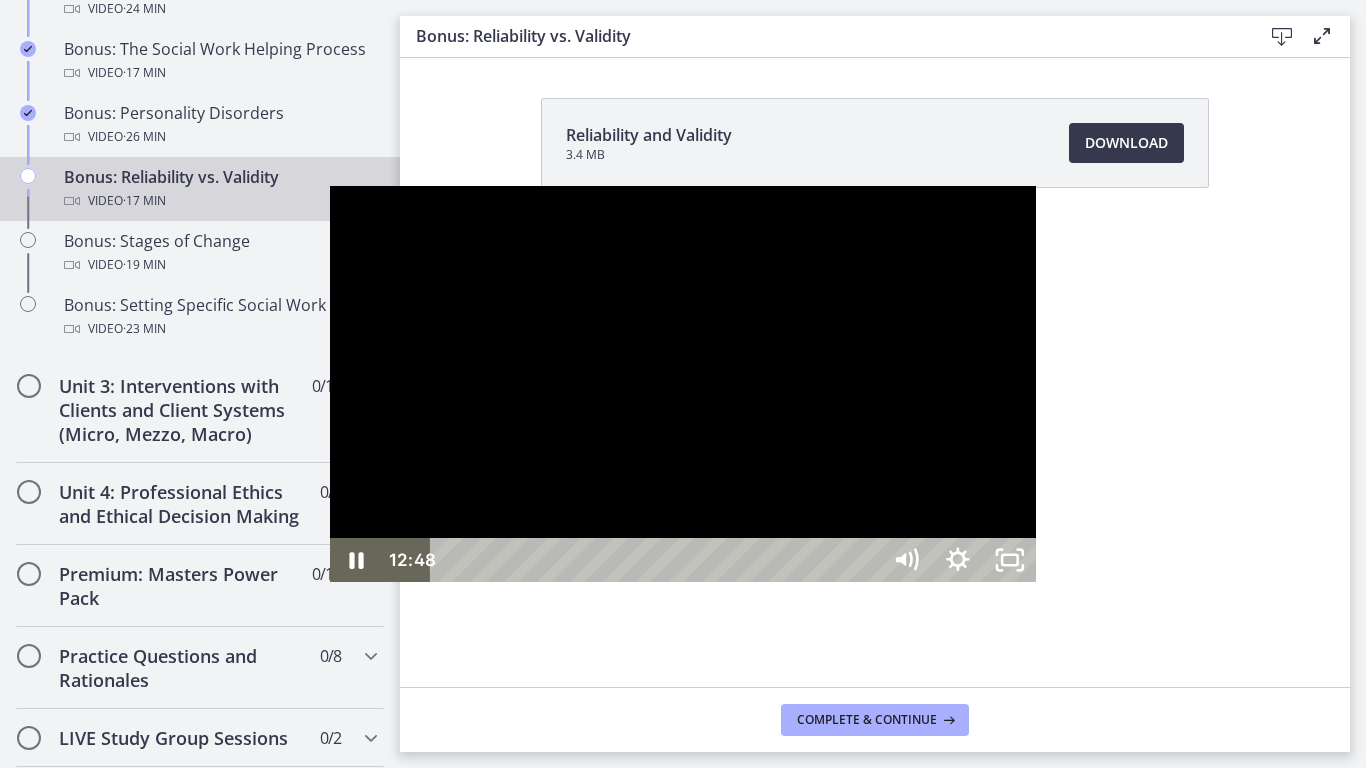 click at bounding box center [683, 384] 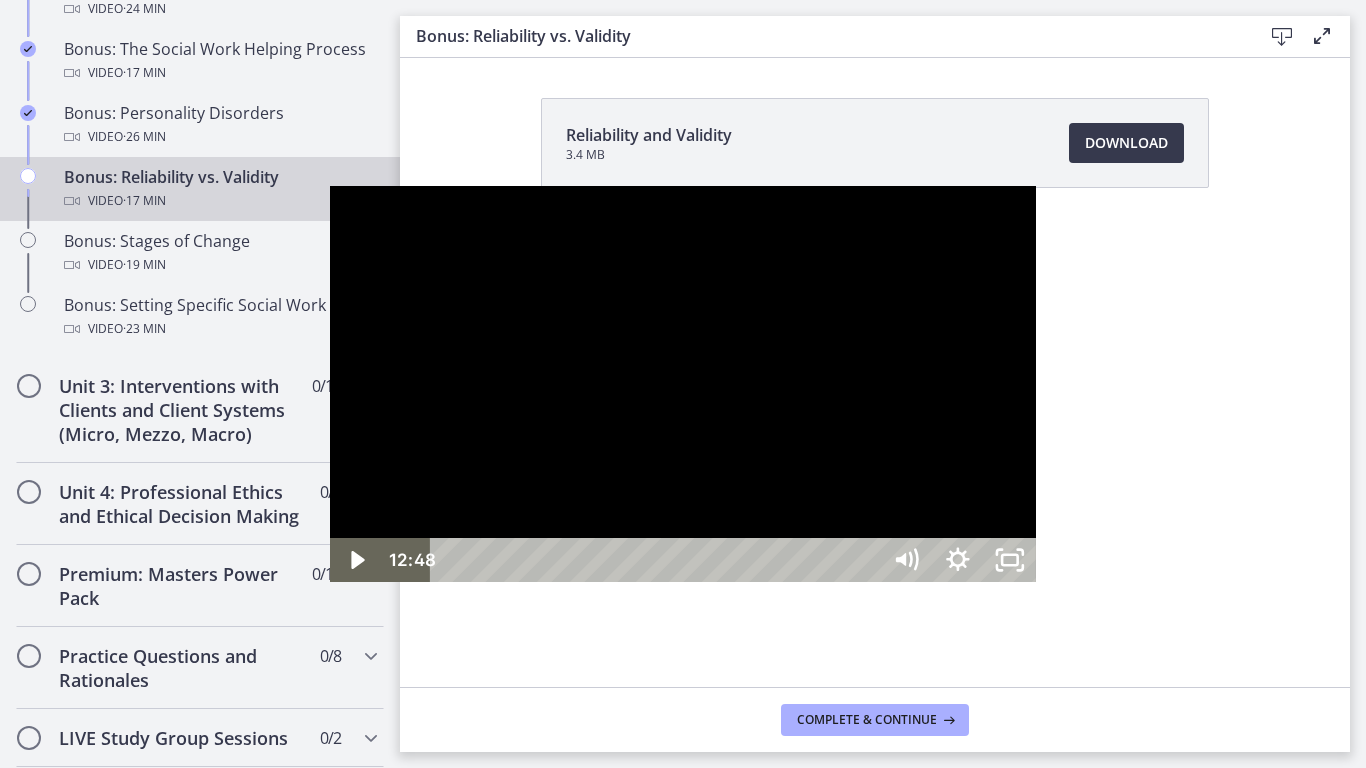 click at bounding box center (683, 384) 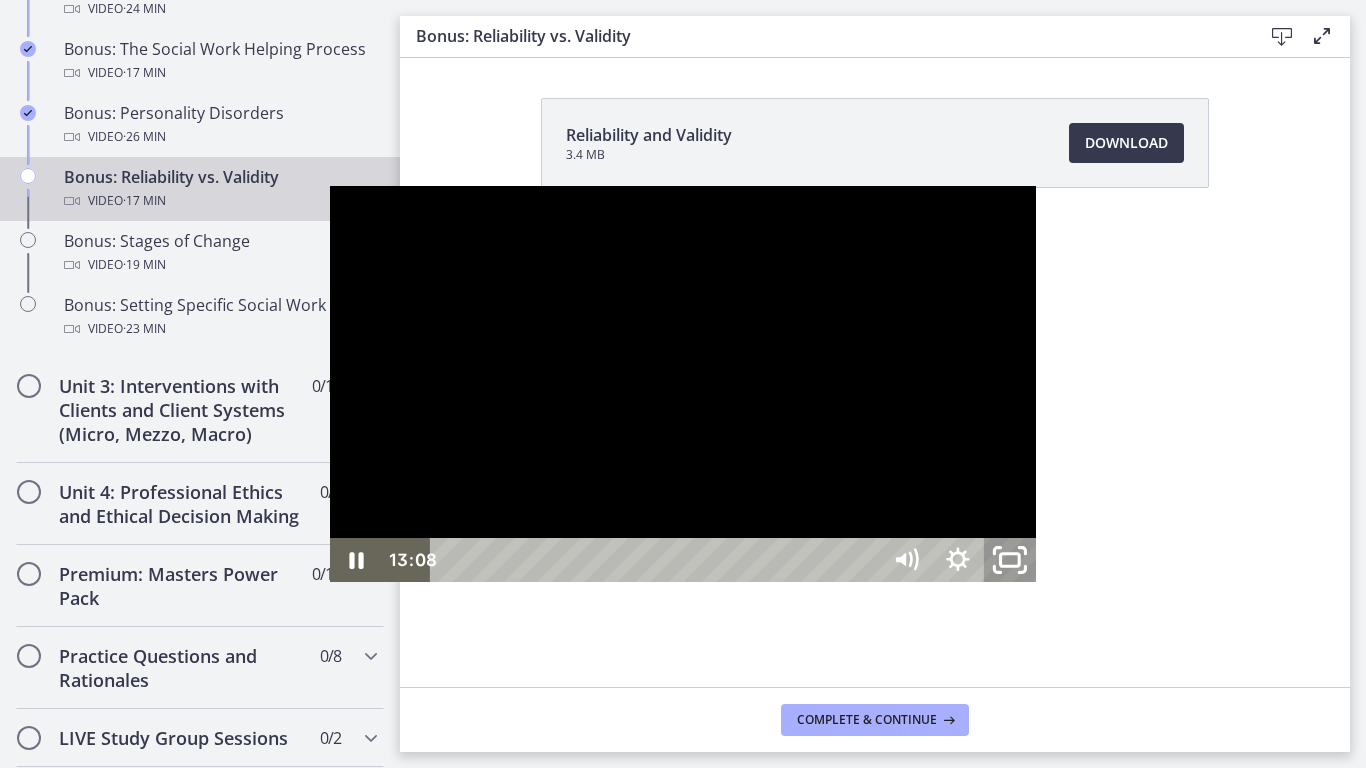 click 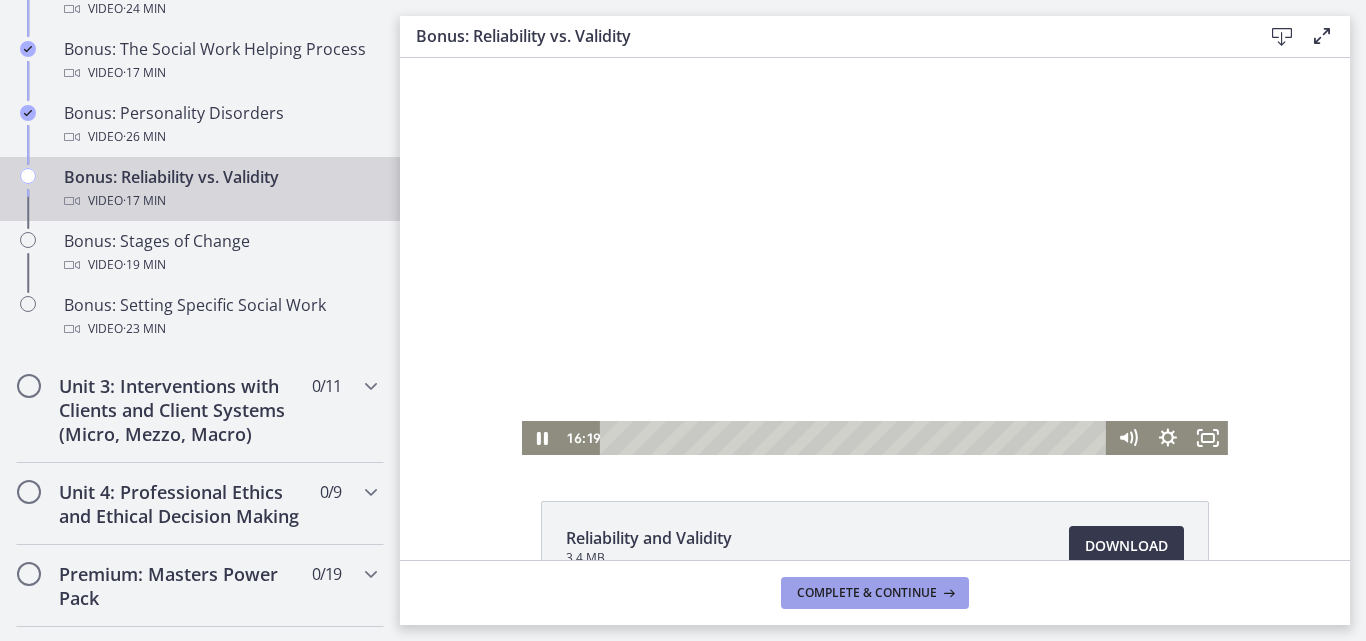 click on "Complete & continue" at bounding box center [867, 593] 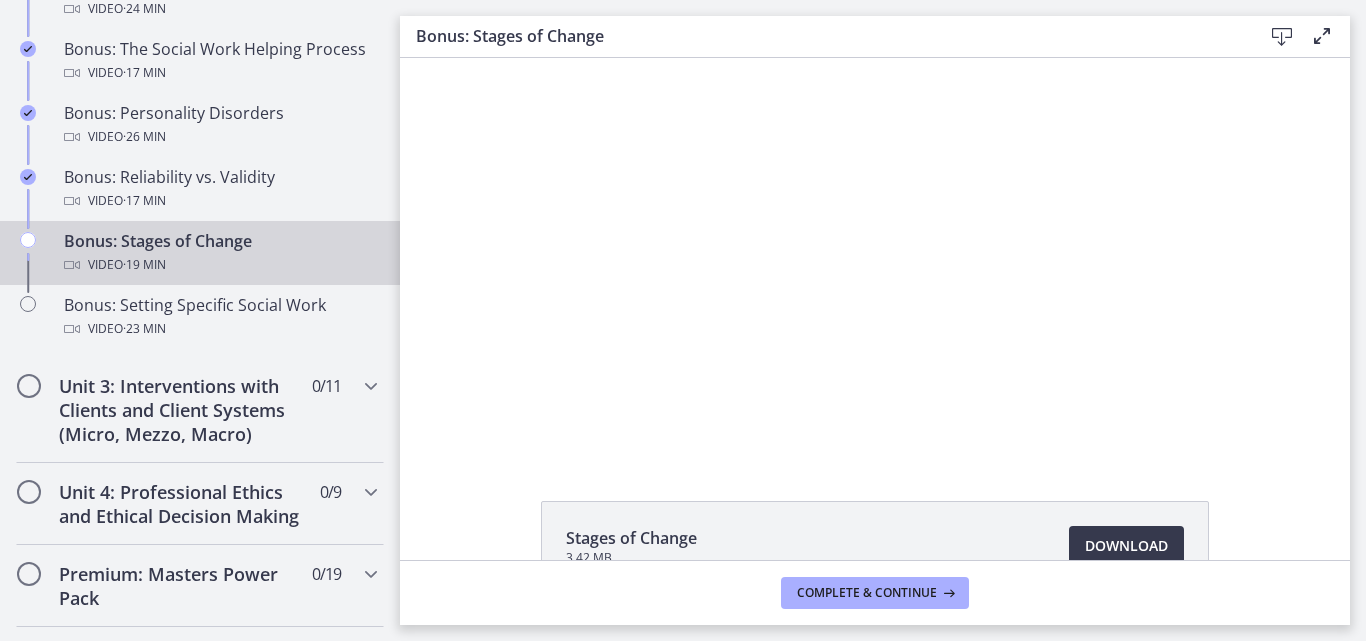scroll, scrollTop: 0, scrollLeft: 0, axis: both 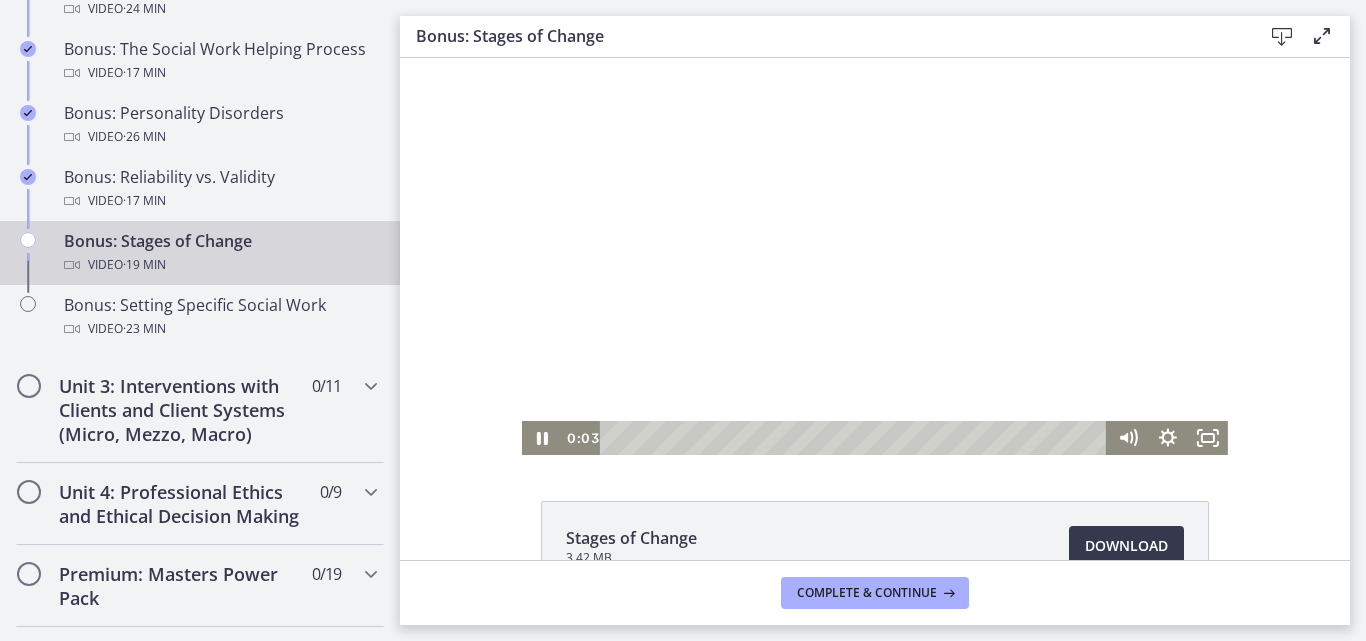 click at bounding box center (875, 256) 